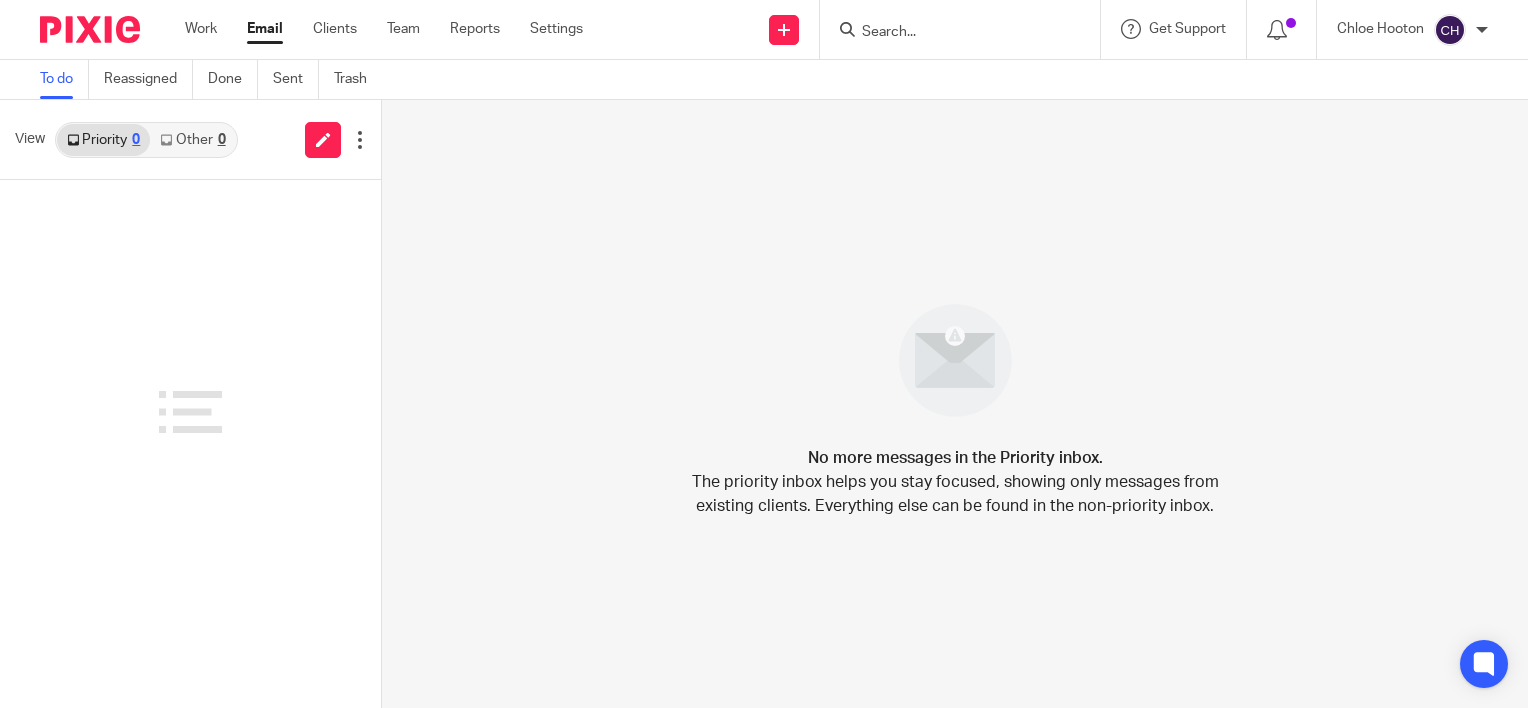 scroll, scrollTop: 0, scrollLeft: 0, axis: both 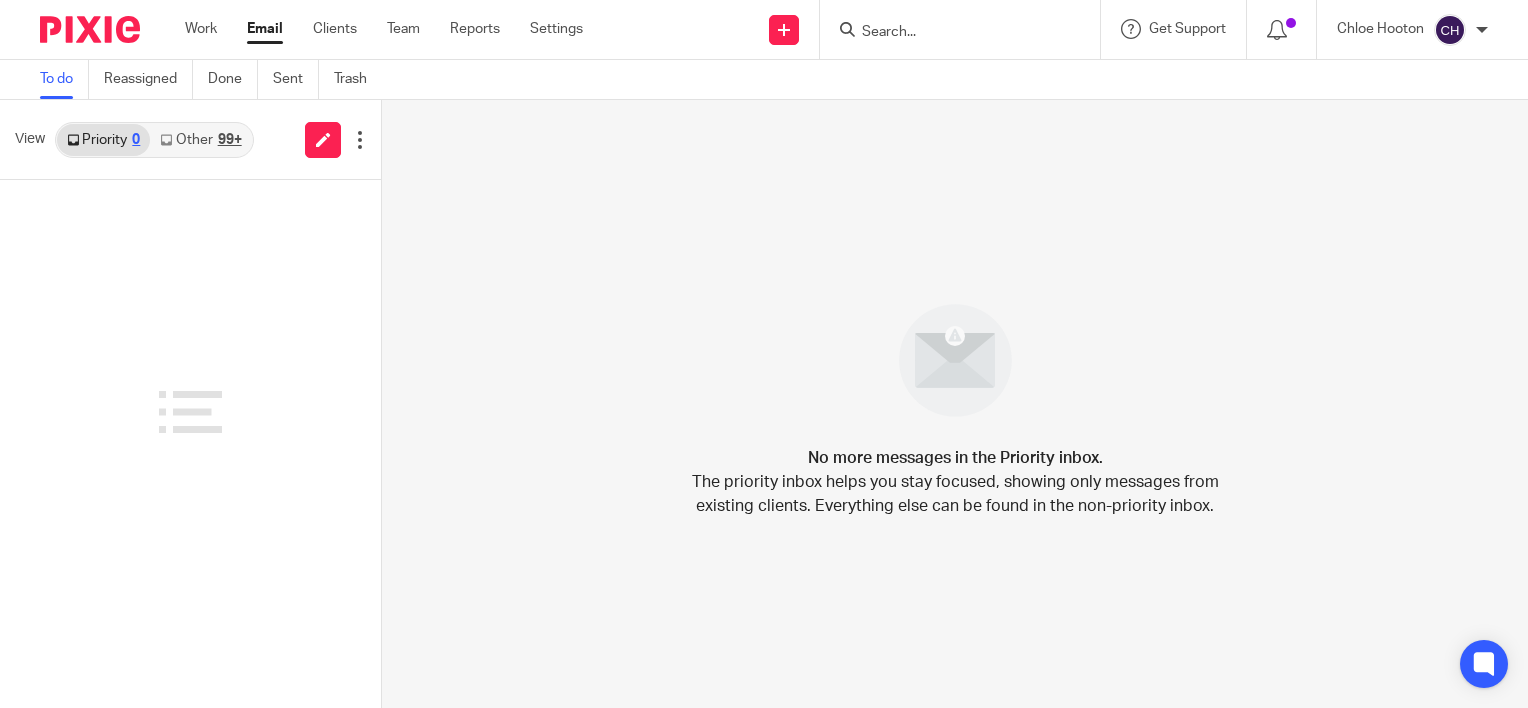 click at bounding box center [950, 33] 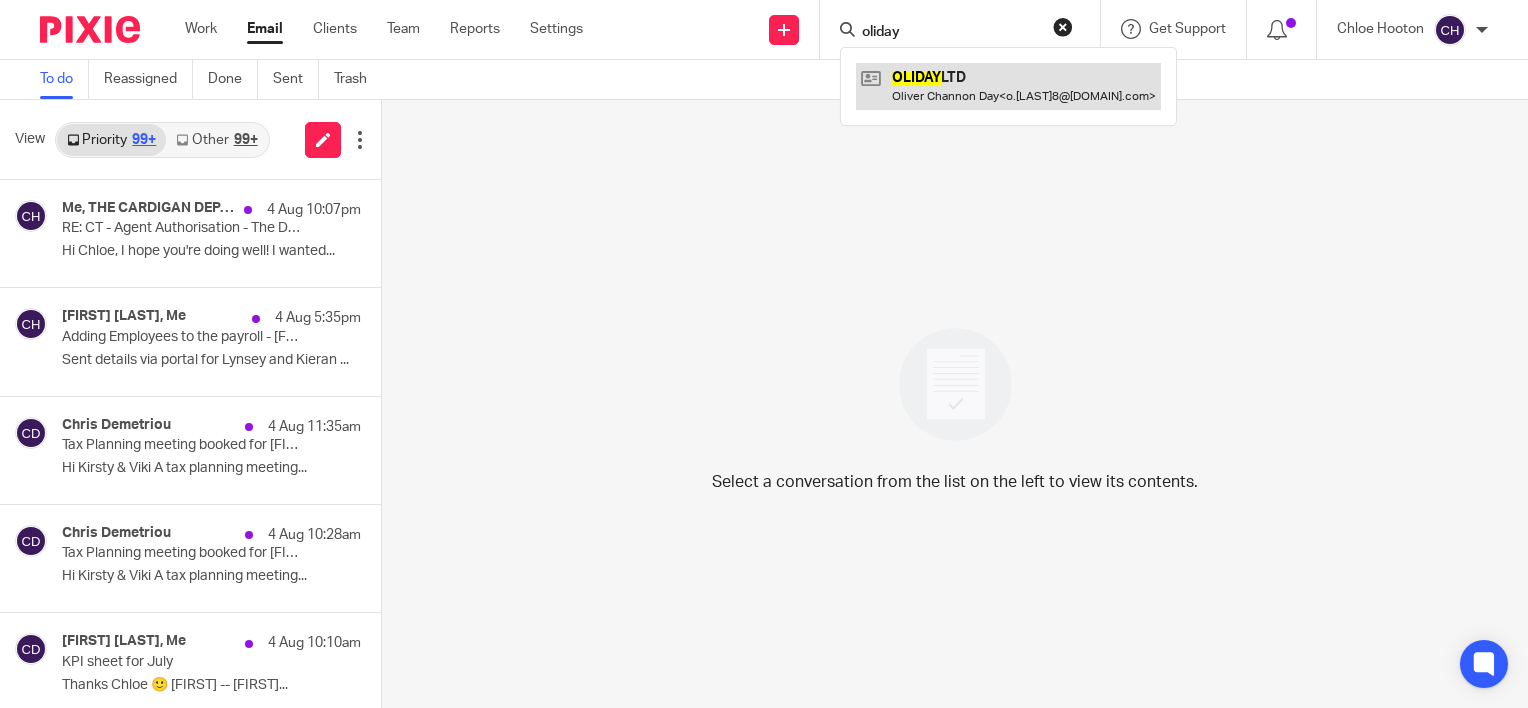 type on "oliday" 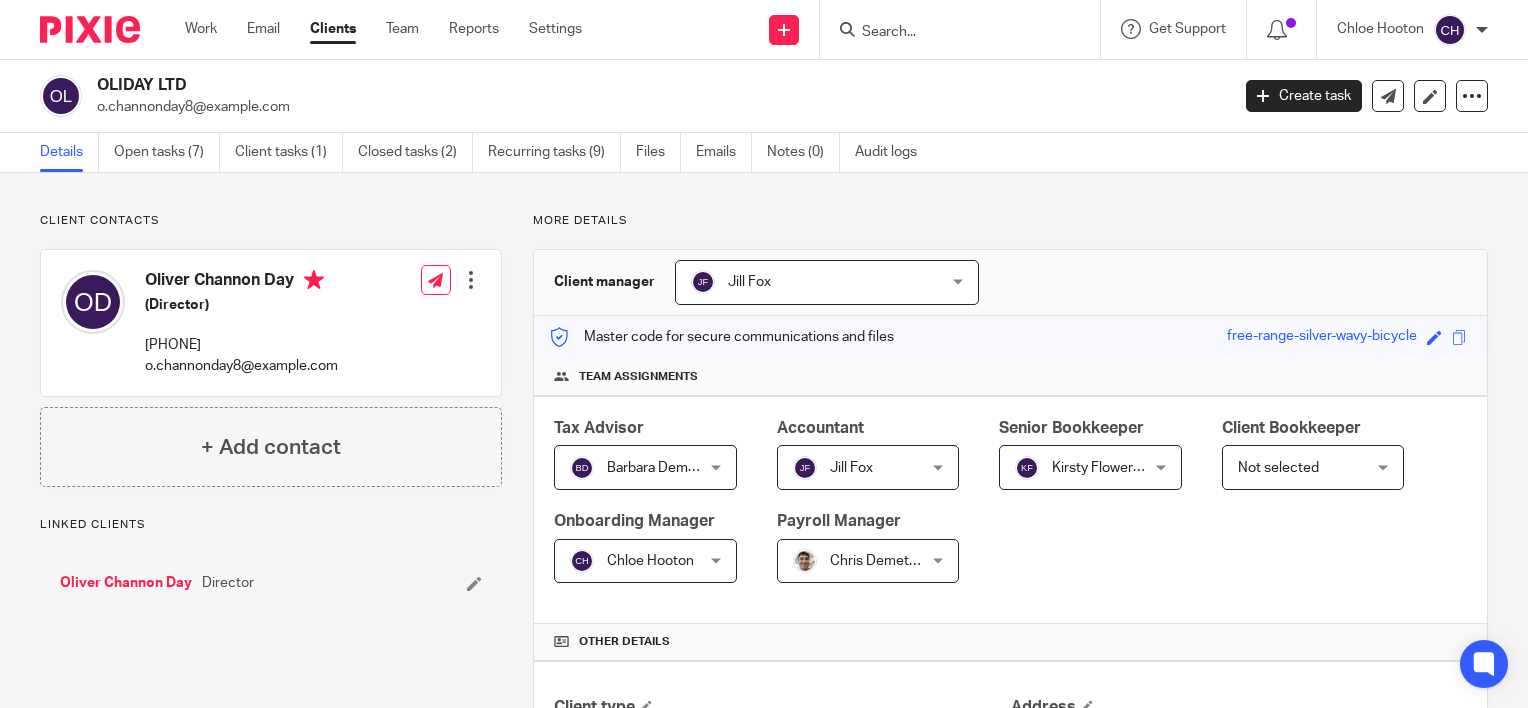 scroll, scrollTop: 0, scrollLeft: 0, axis: both 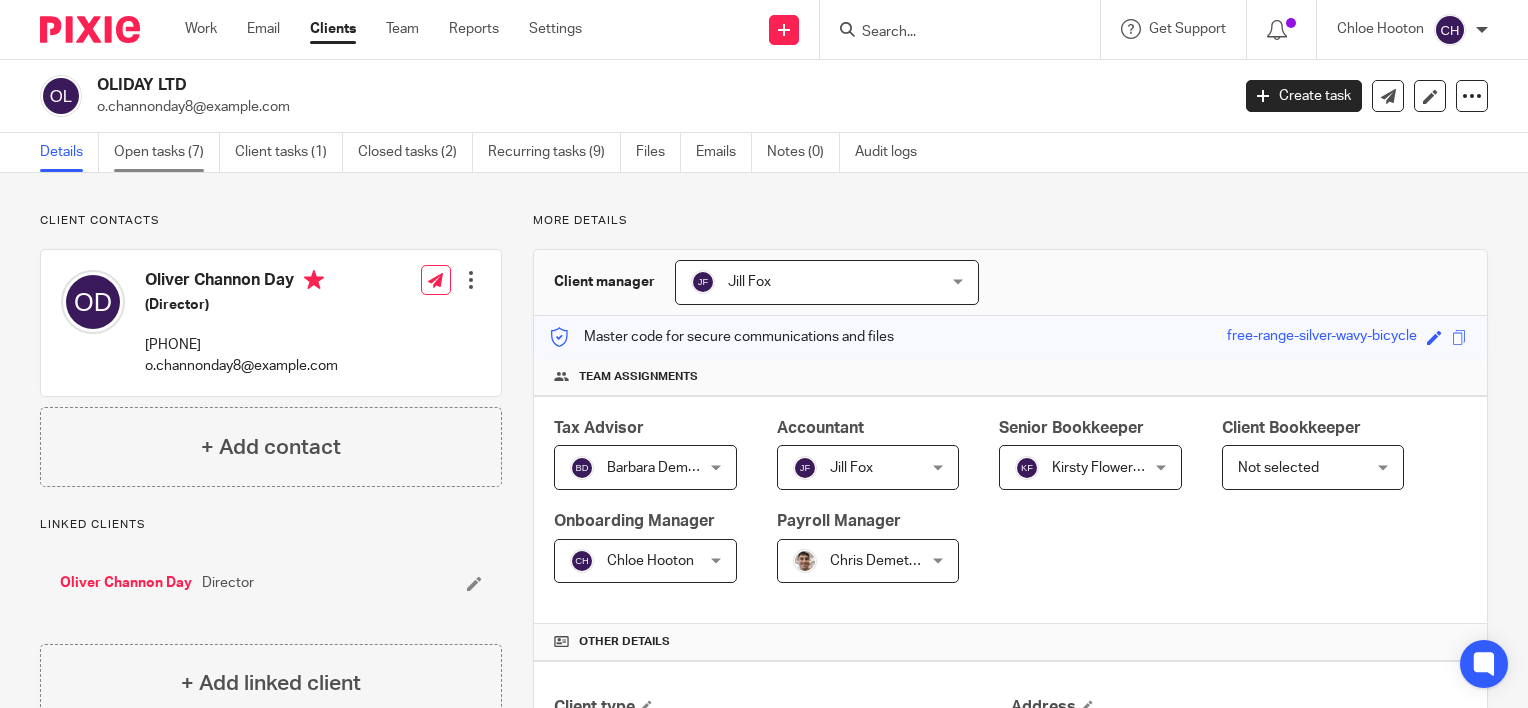 click on "Open tasks (7)" at bounding box center (167, 152) 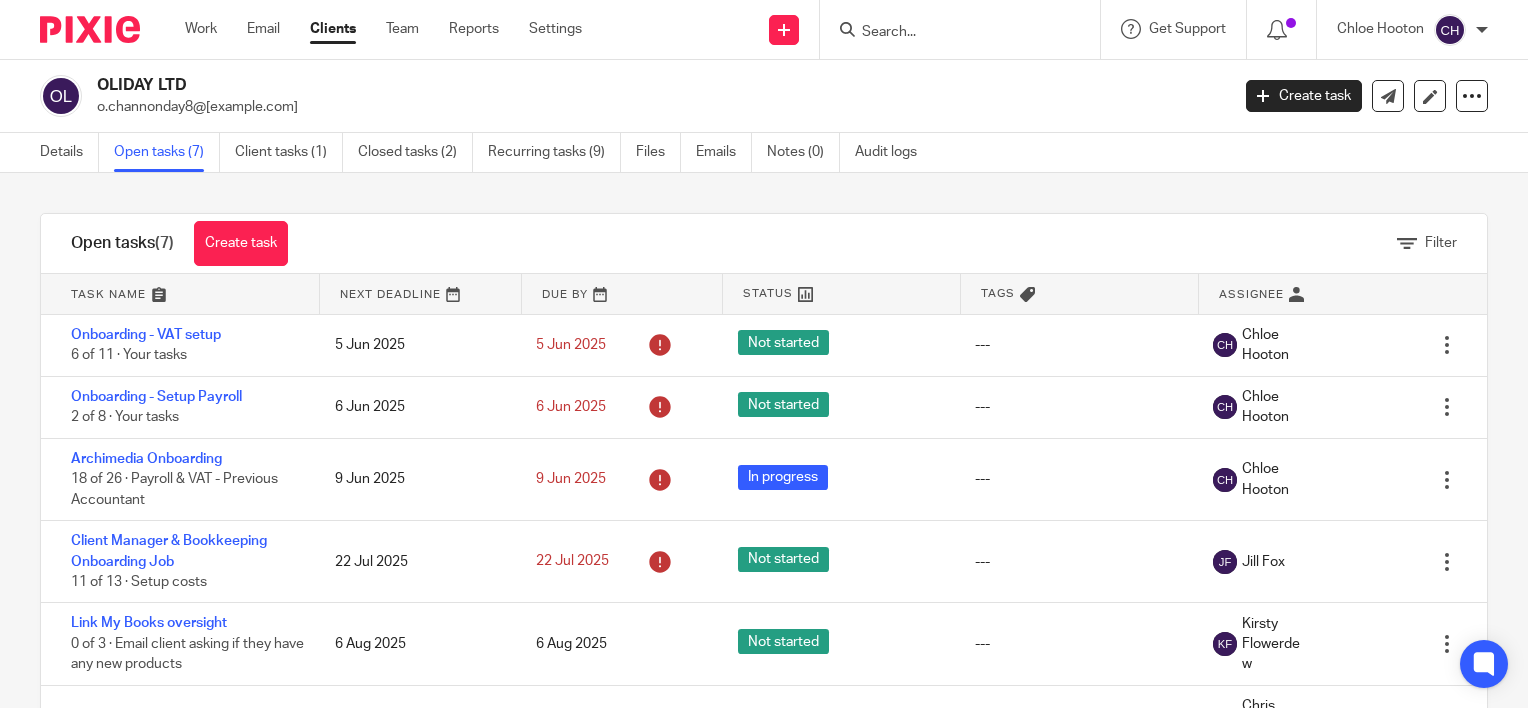 scroll, scrollTop: 0, scrollLeft: 0, axis: both 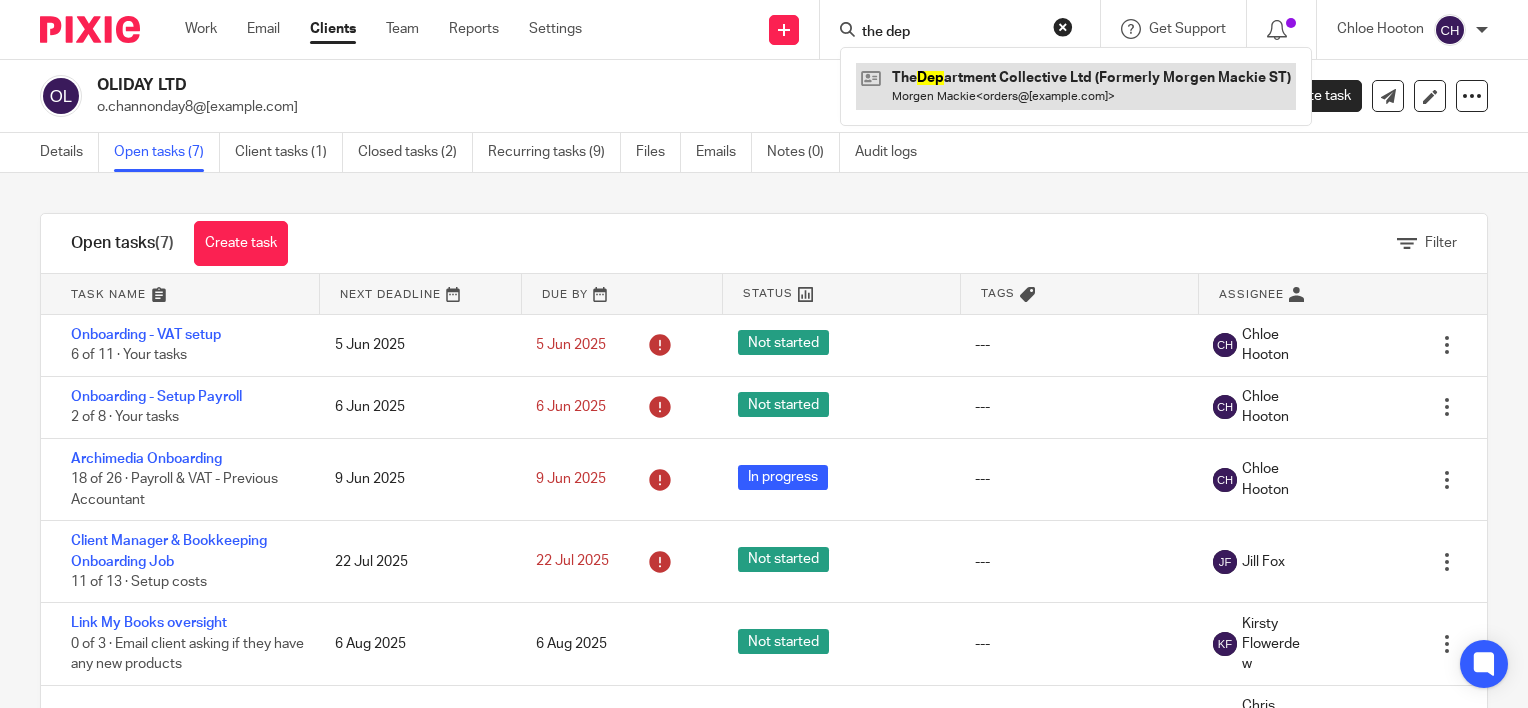 type on "the dep" 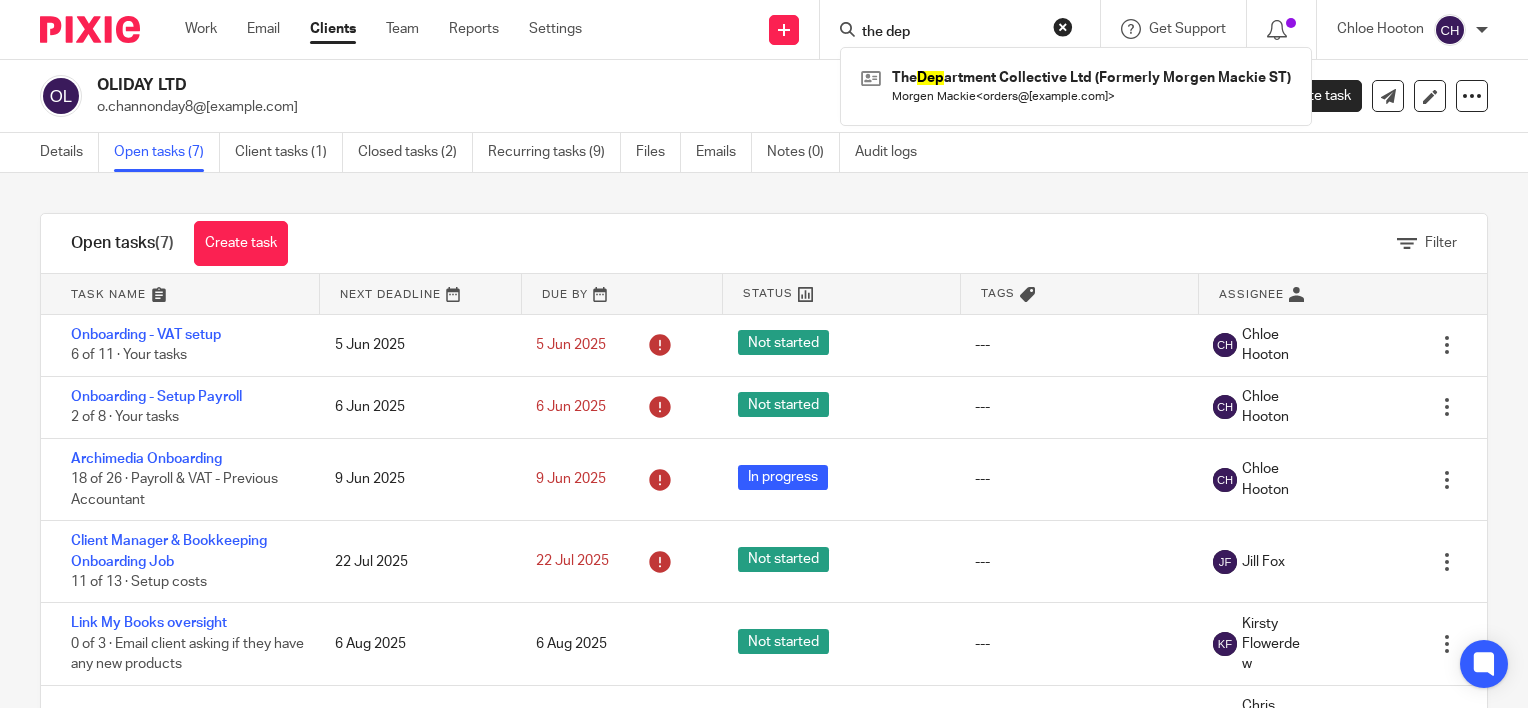 click at bounding box center [1063, 27] 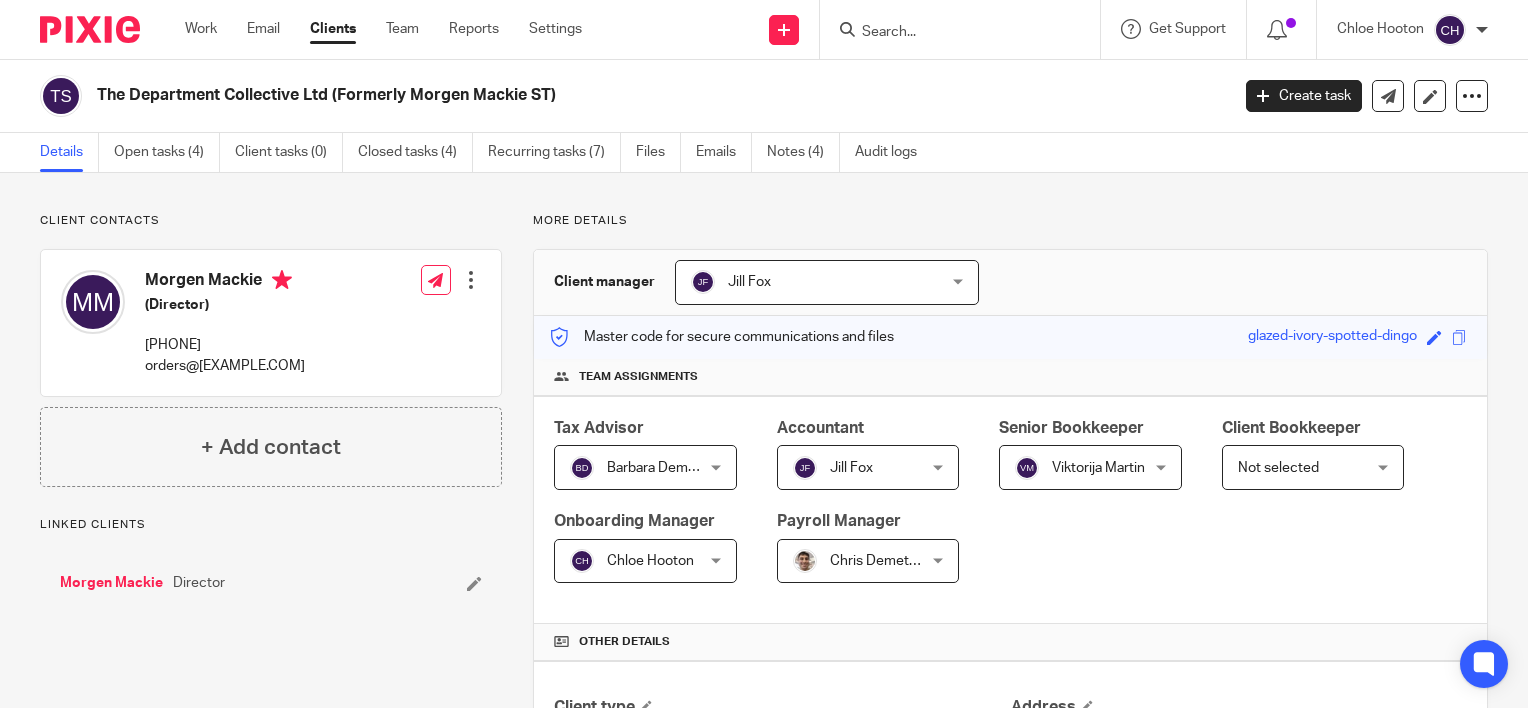 scroll, scrollTop: 0, scrollLeft: 0, axis: both 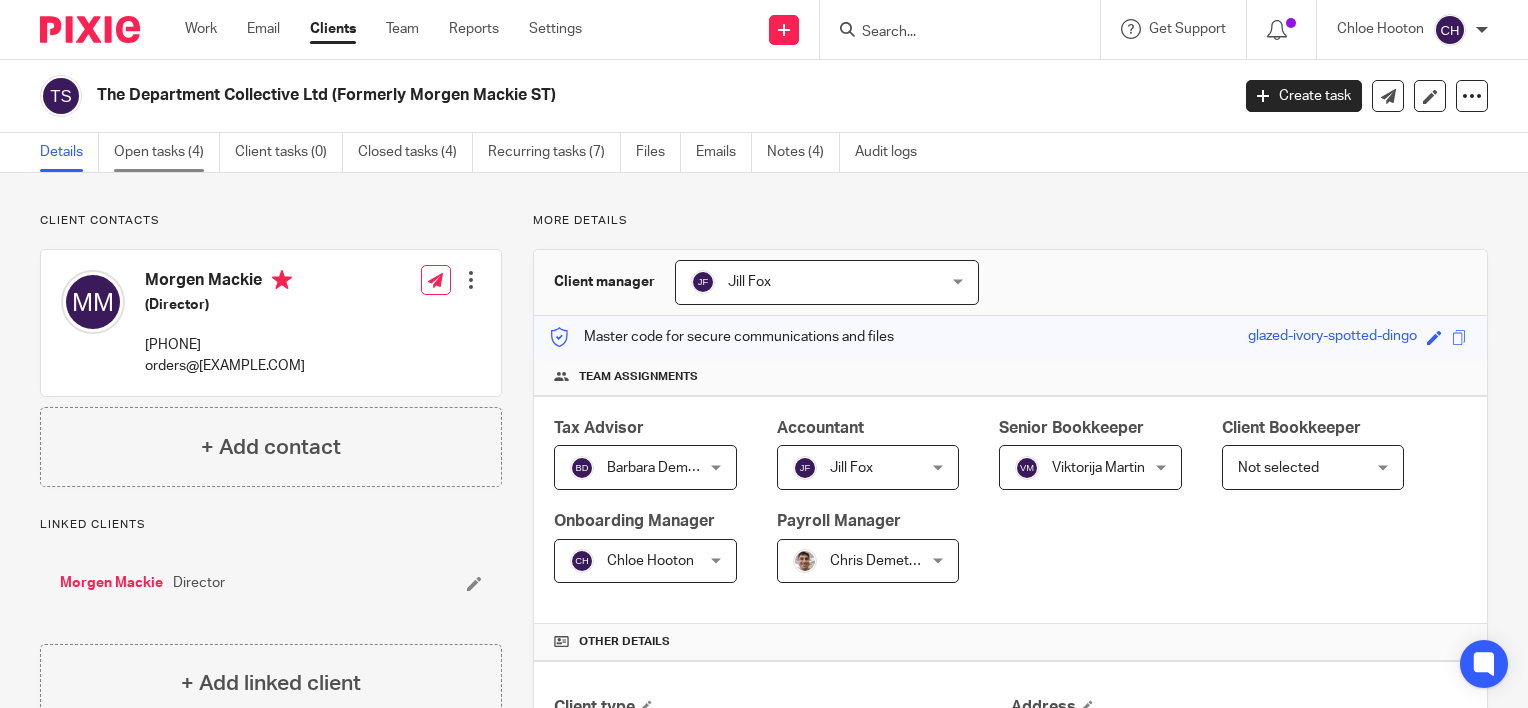 click on "Open tasks (4)" at bounding box center (167, 152) 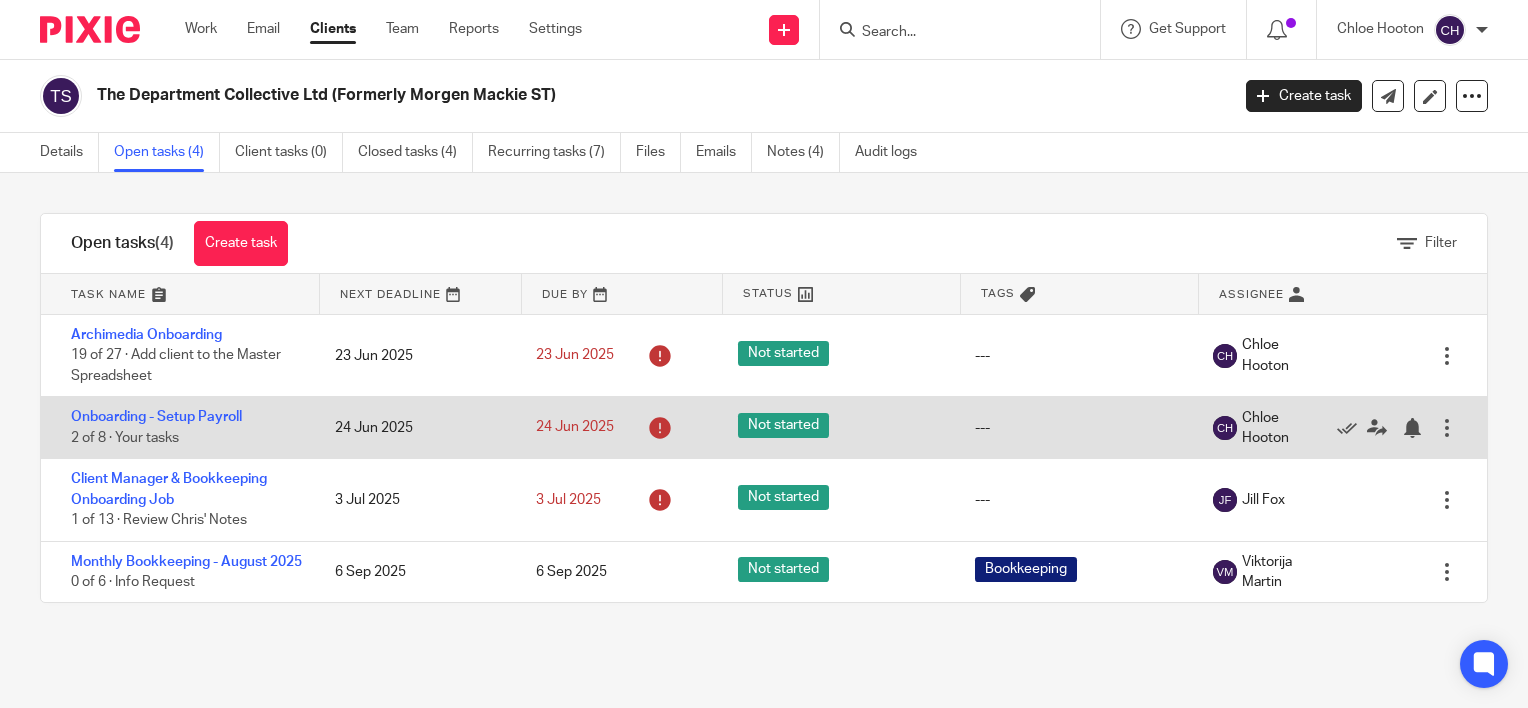 scroll, scrollTop: 0, scrollLeft: 0, axis: both 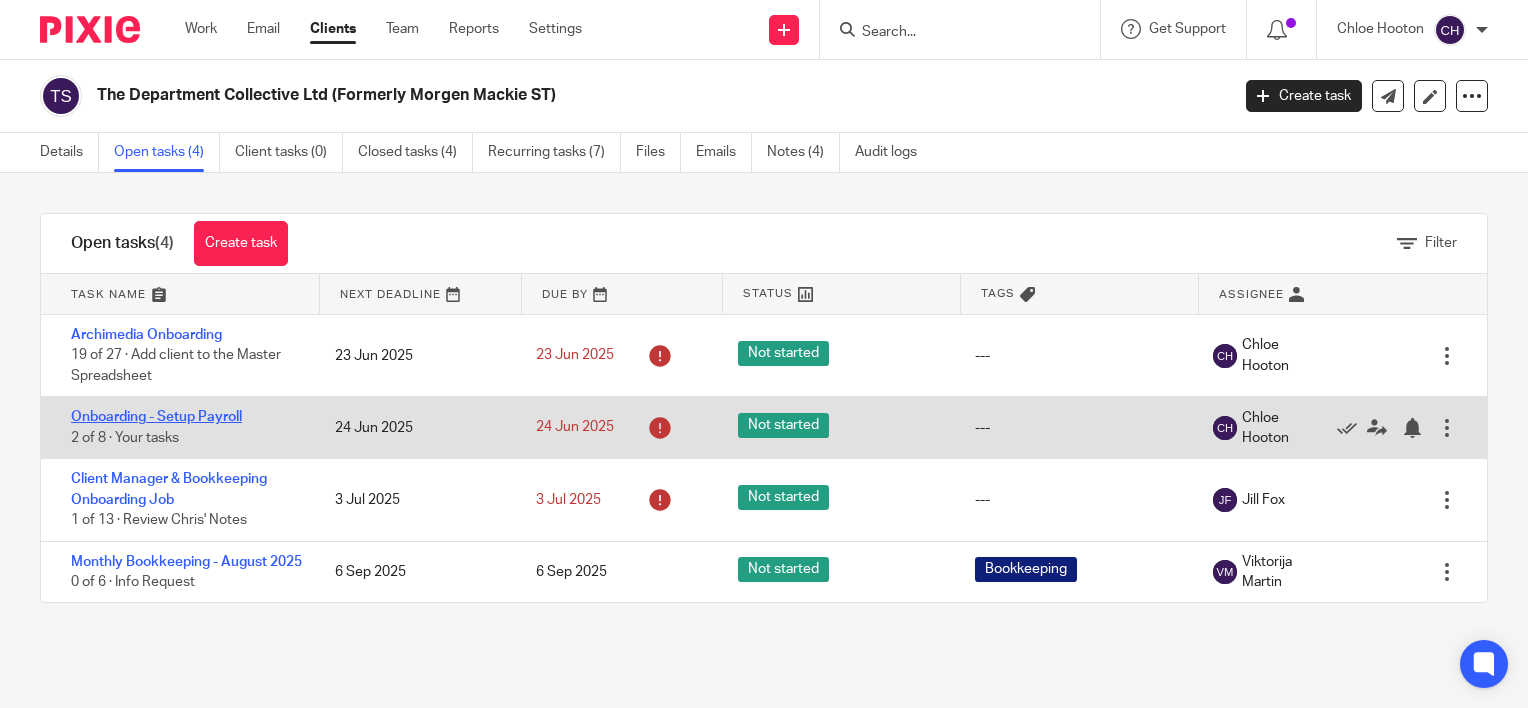 click on "Onboarding - Setup Payroll" at bounding box center (156, 417) 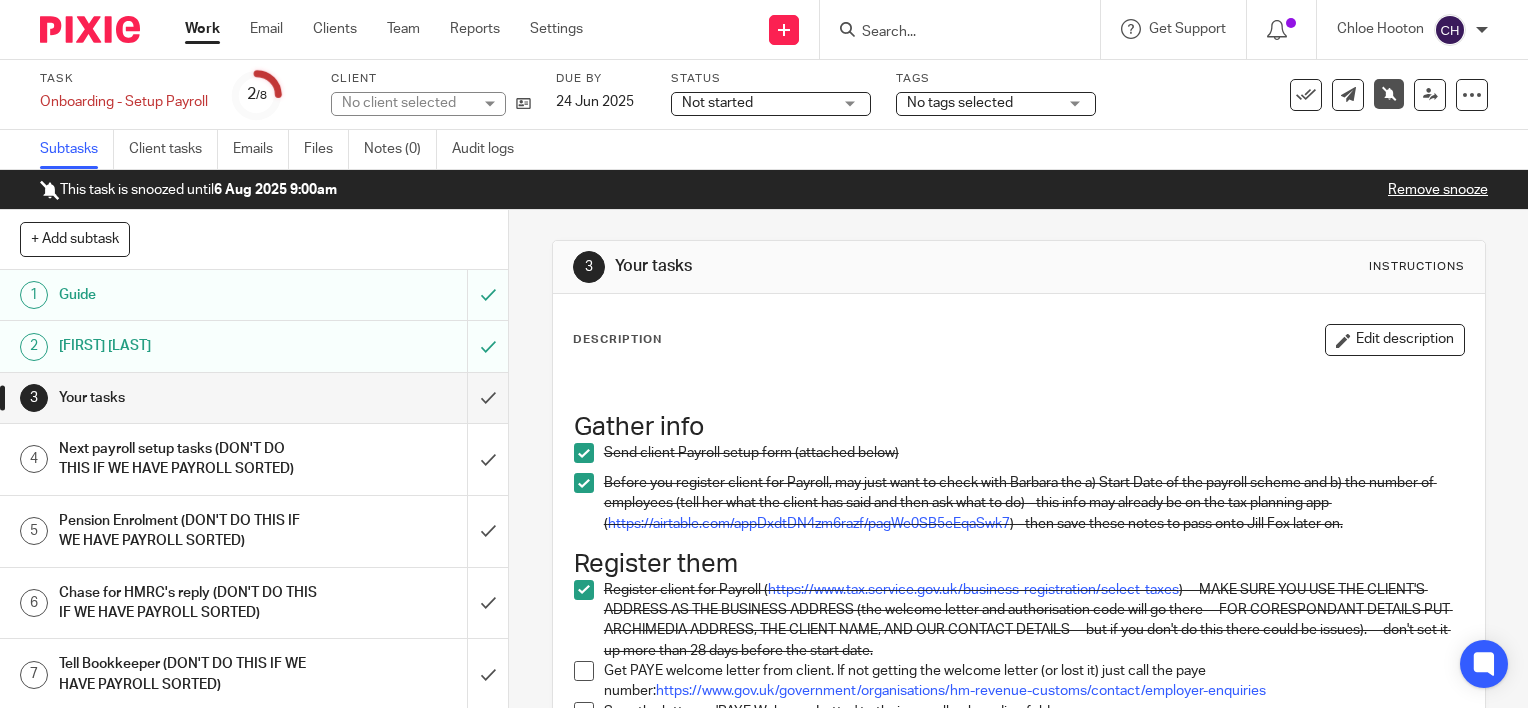 scroll, scrollTop: 0, scrollLeft: 0, axis: both 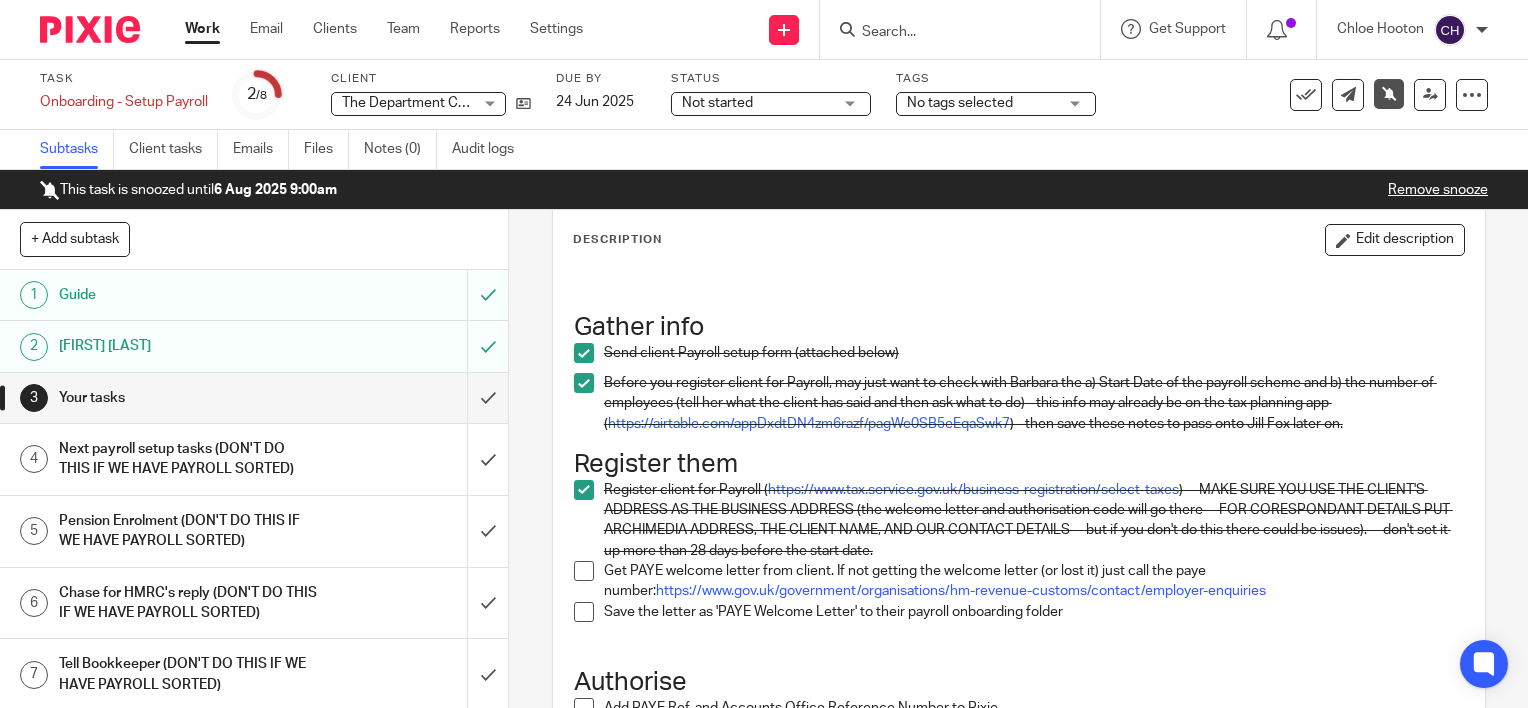 click at bounding box center (584, 571) 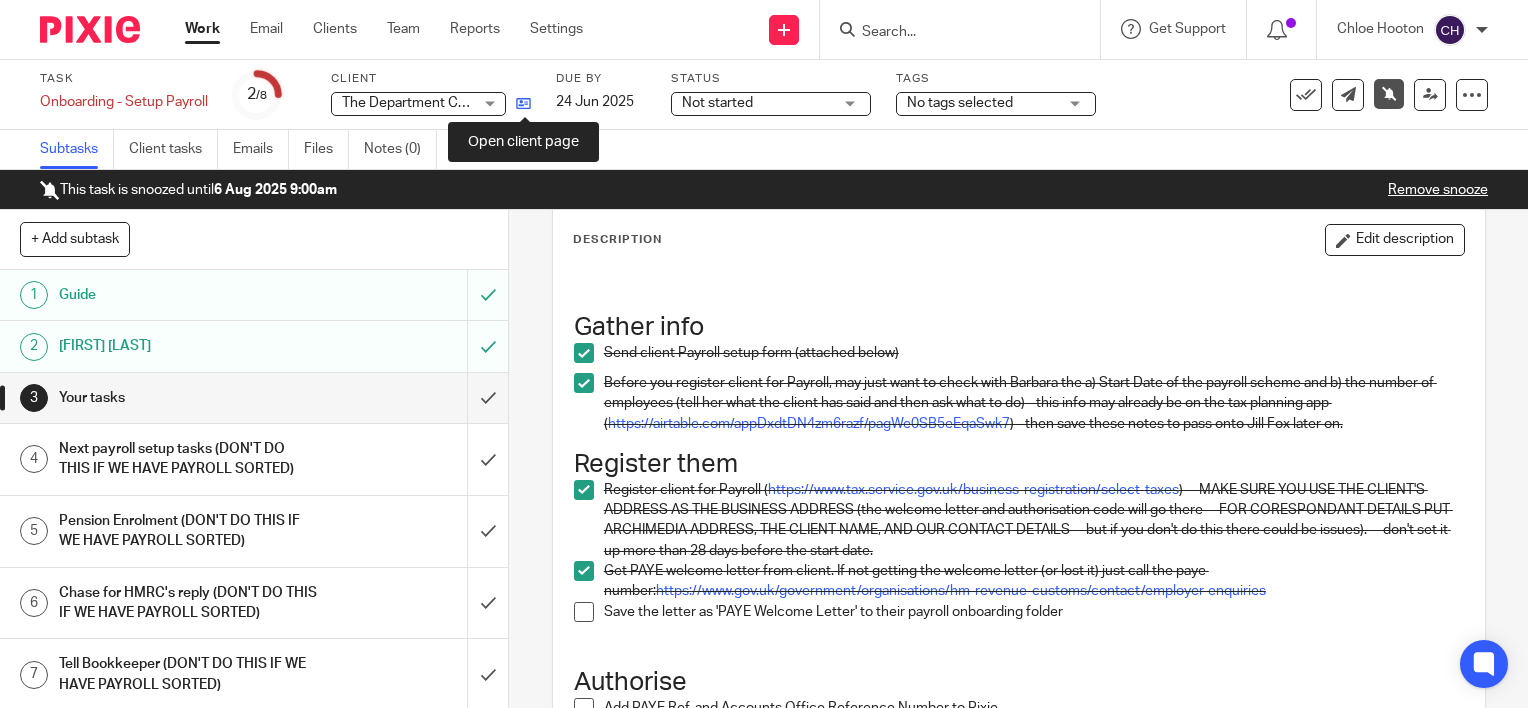 click at bounding box center [523, 103] 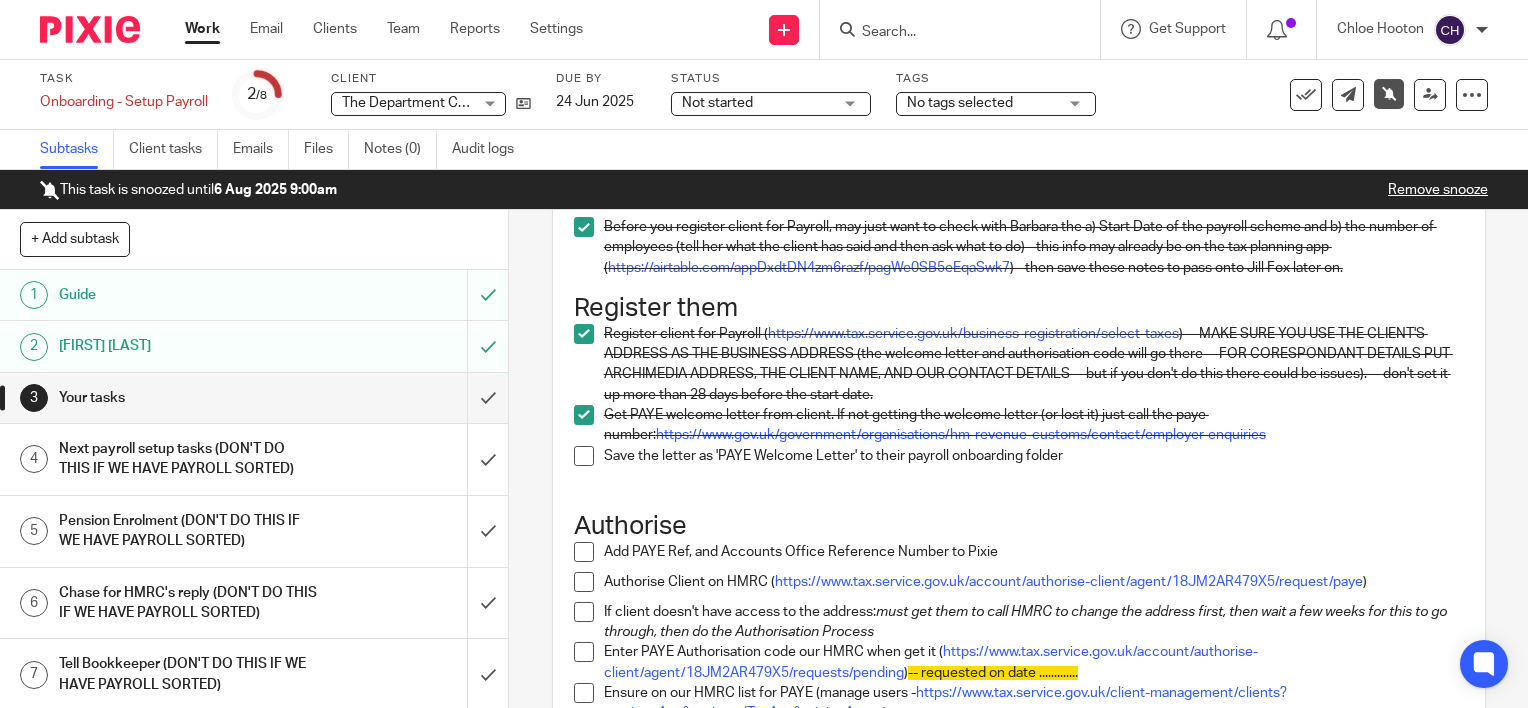 scroll, scrollTop: 300, scrollLeft: 0, axis: vertical 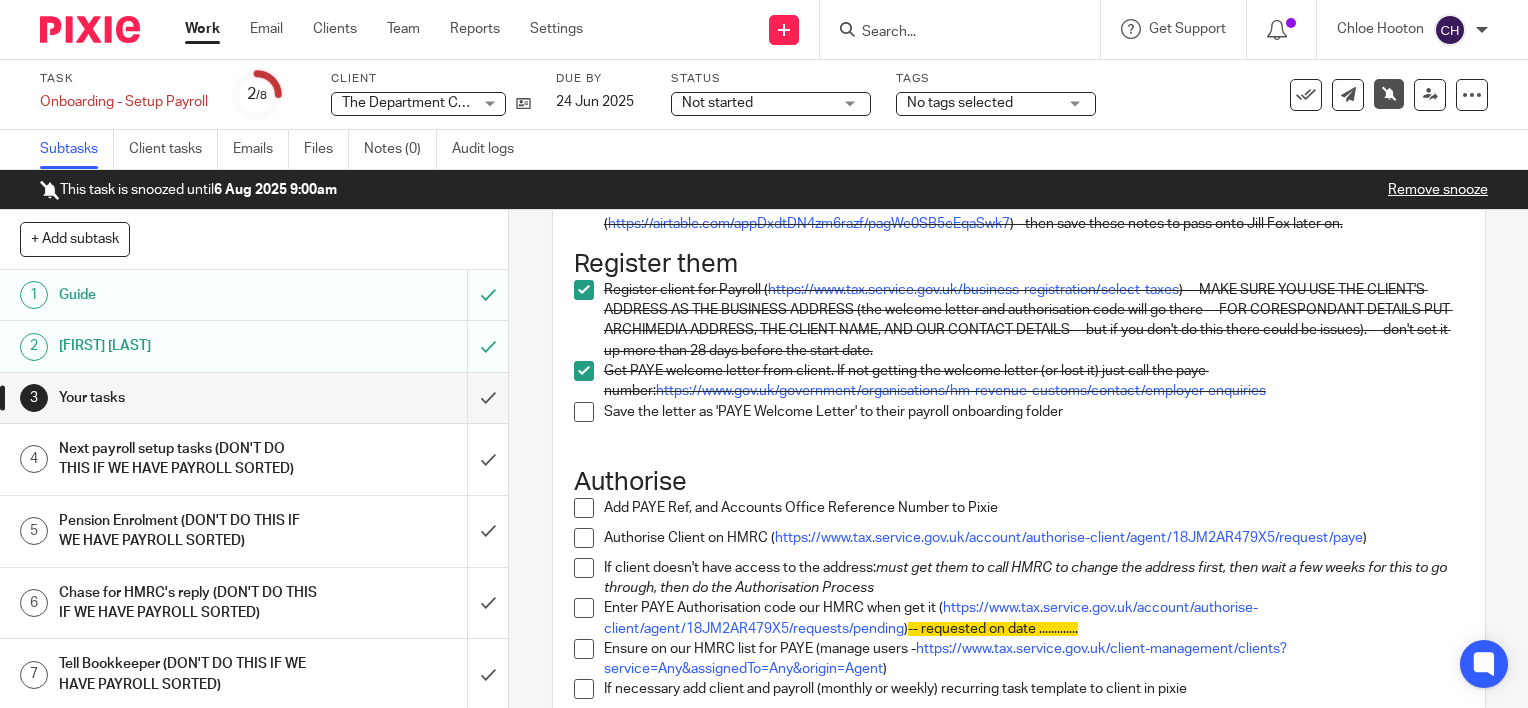 click at bounding box center (584, 412) 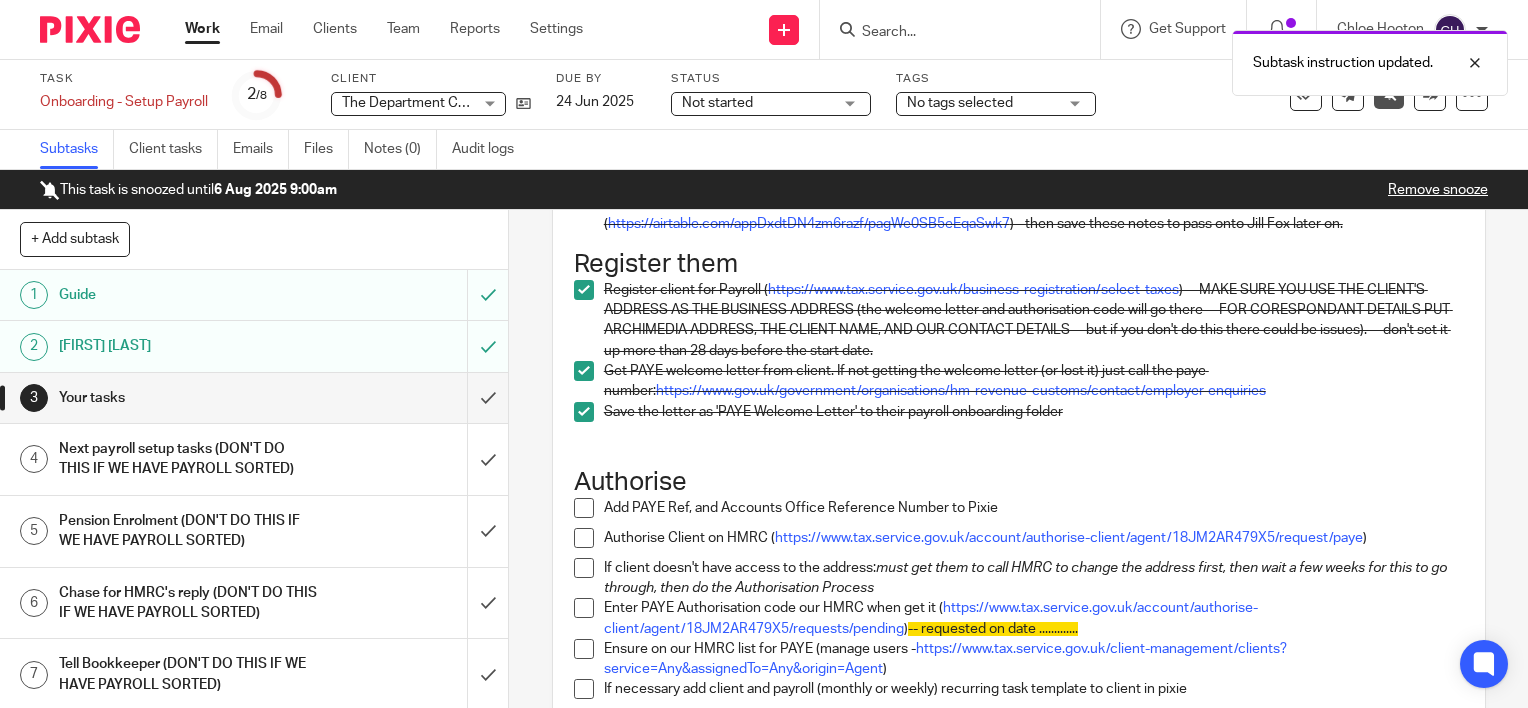 scroll, scrollTop: 400, scrollLeft: 0, axis: vertical 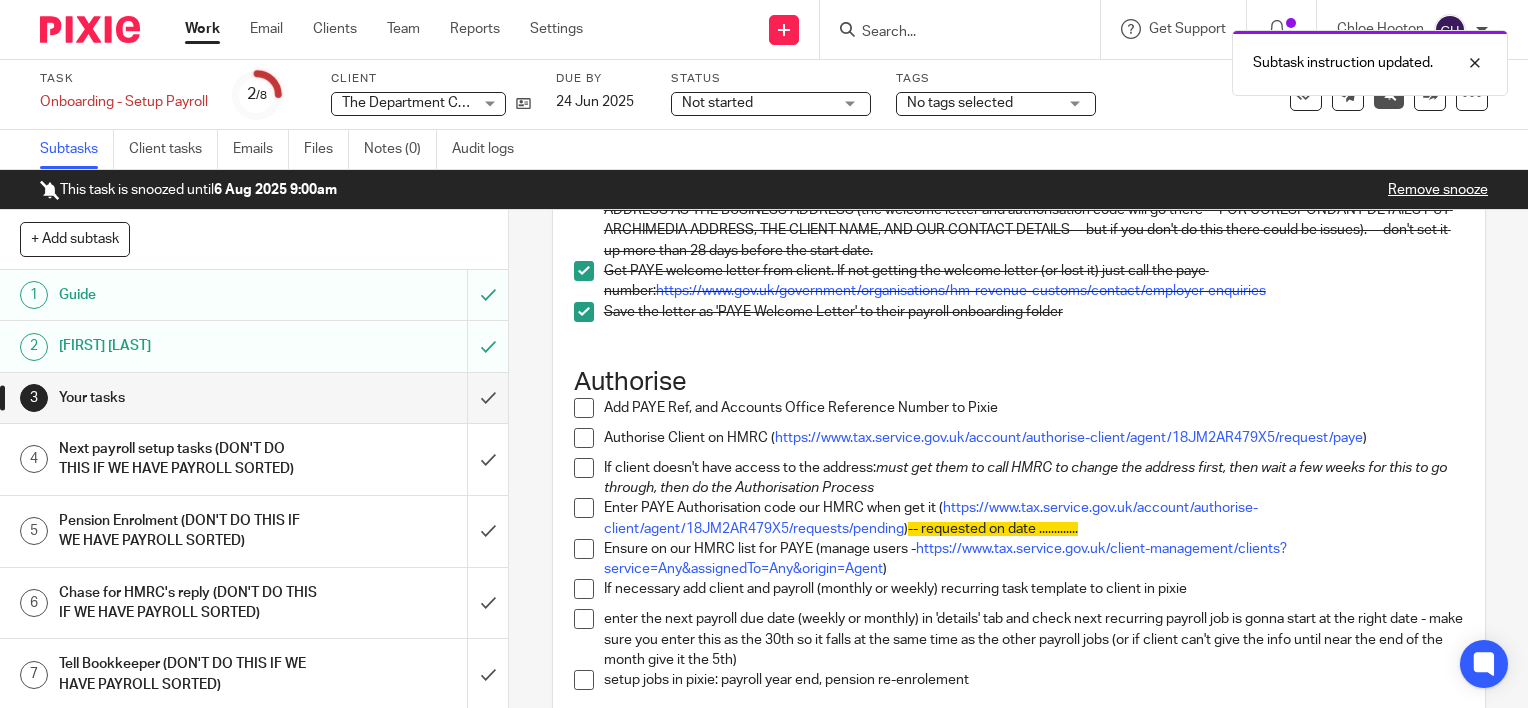click at bounding box center (584, 408) 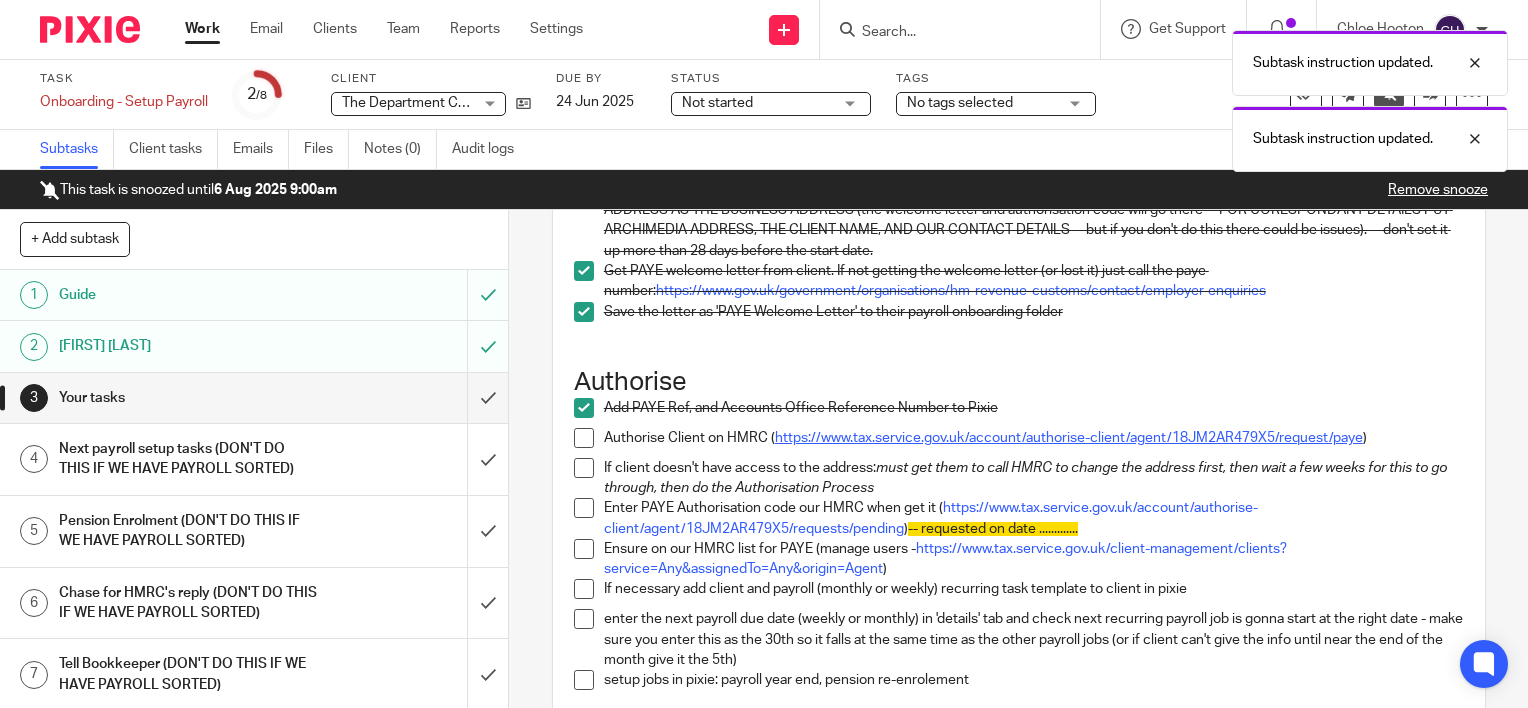 click on "https://www.tax.service.gov.uk/account/authorise-client/agent/18JM2AR479X5/request/paye" at bounding box center [1069, 438] 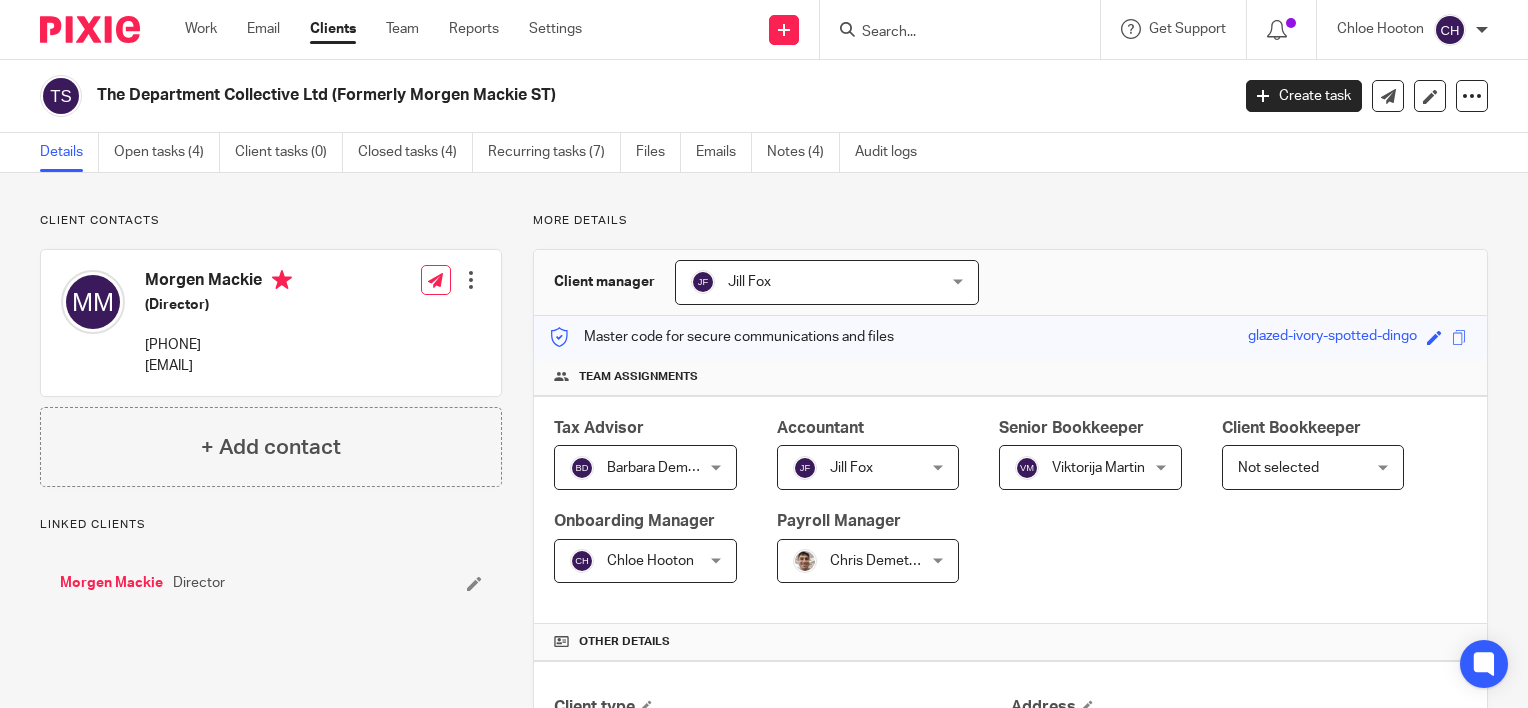 scroll, scrollTop: 0, scrollLeft: 0, axis: both 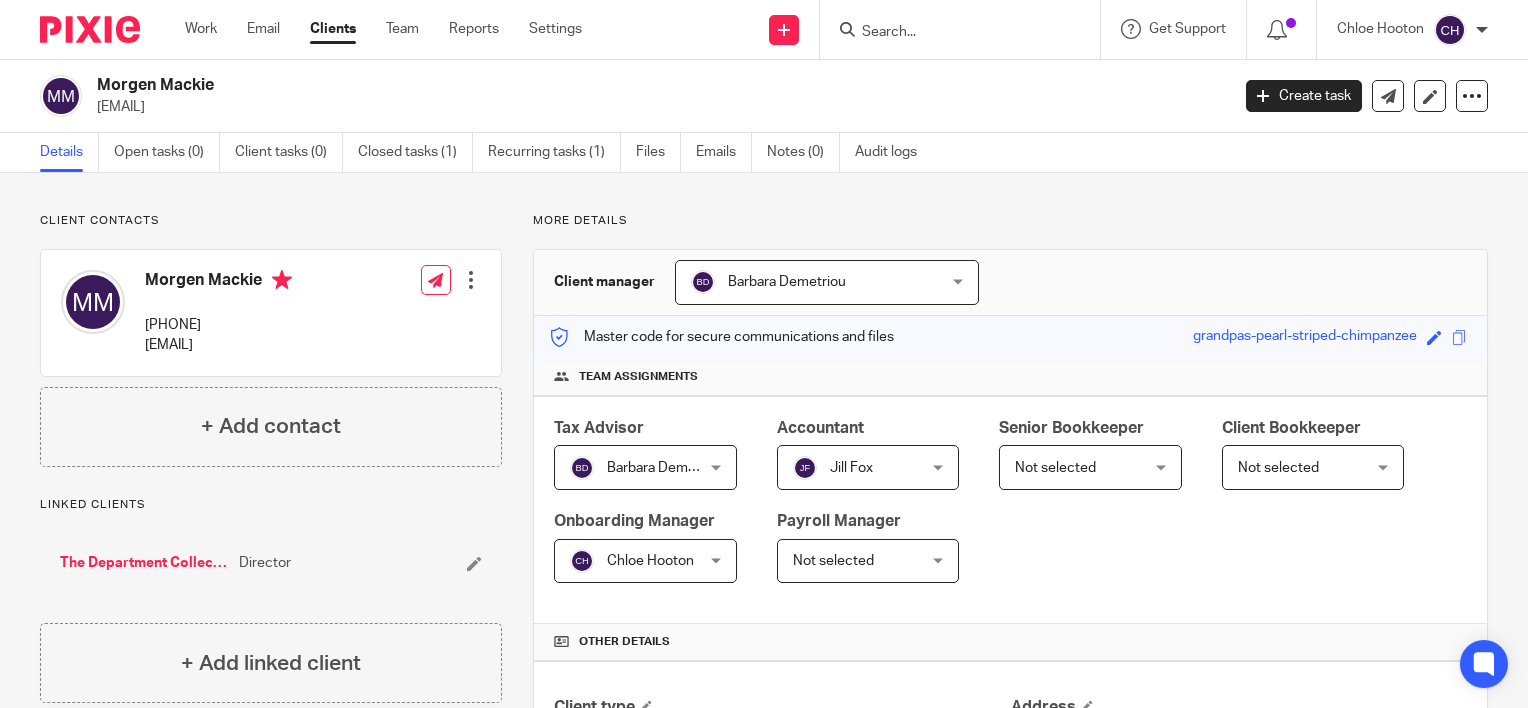 click at bounding box center [960, 29] 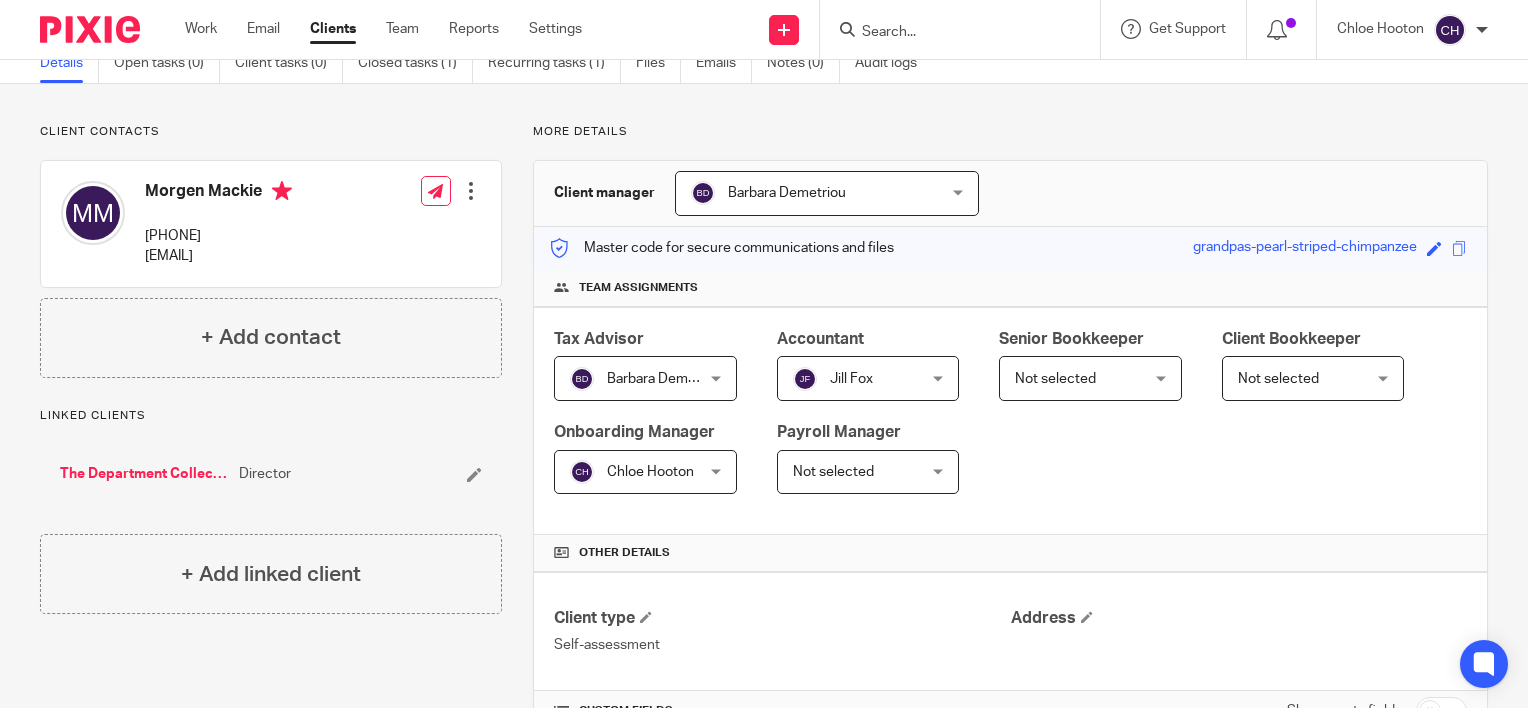 scroll, scrollTop: 0, scrollLeft: 0, axis: both 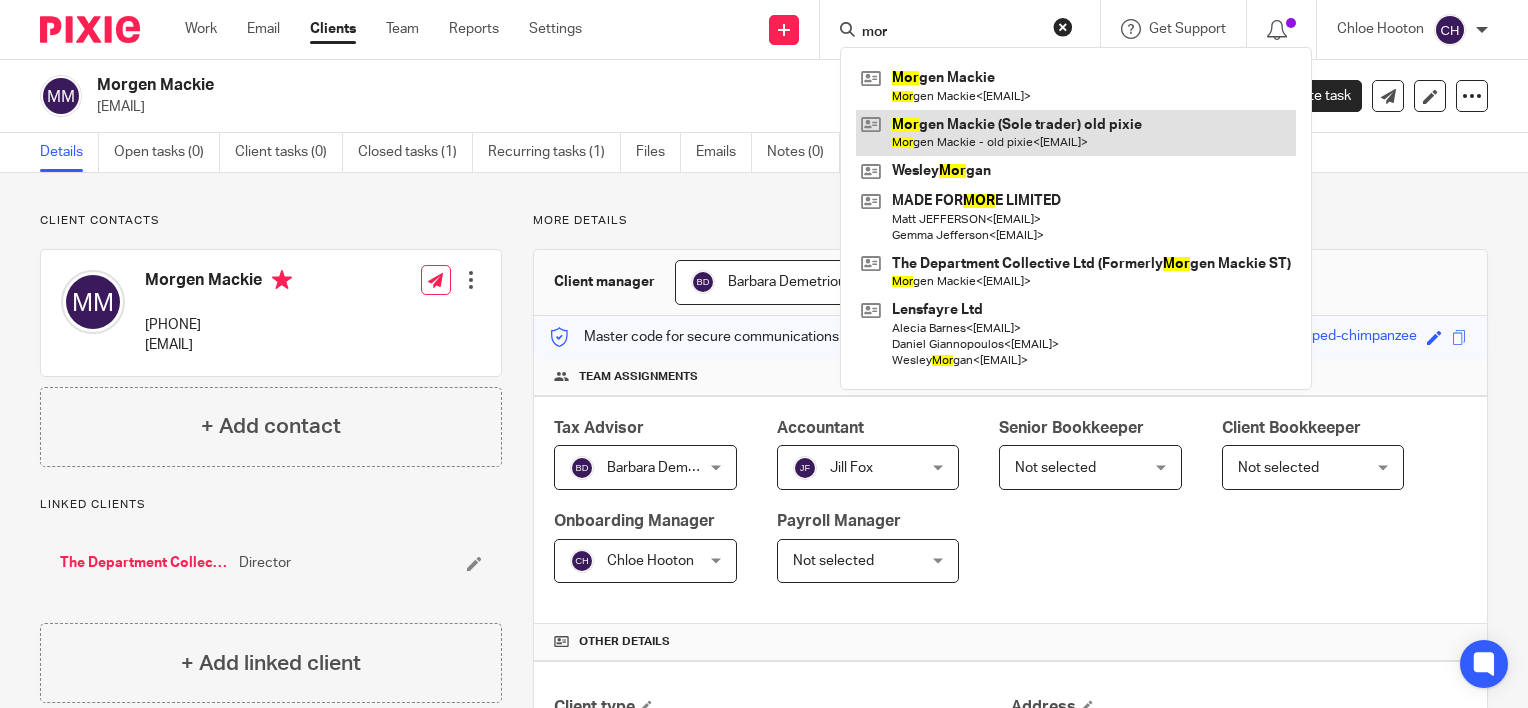 type on "mor" 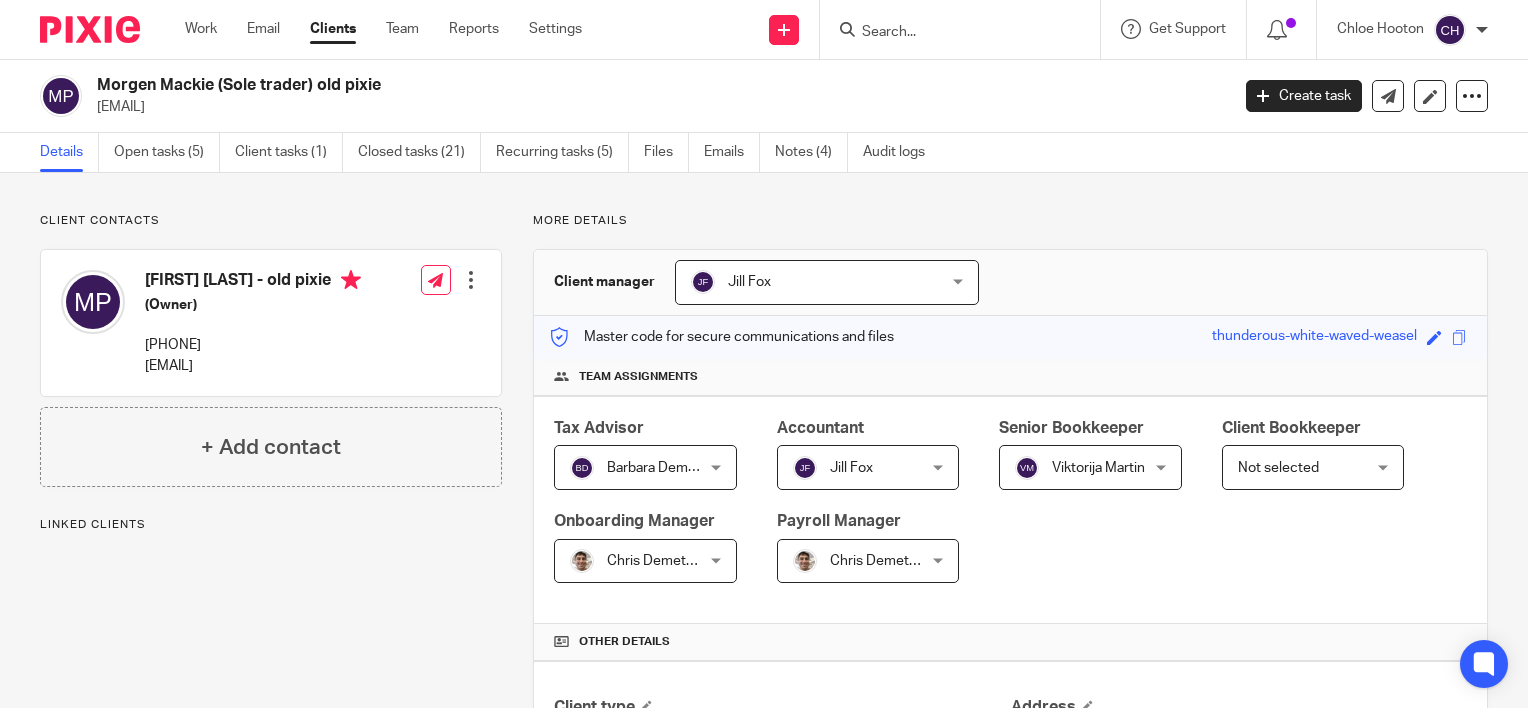 scroll, scrollTop: 0, scrollLeft: 0, axis: both 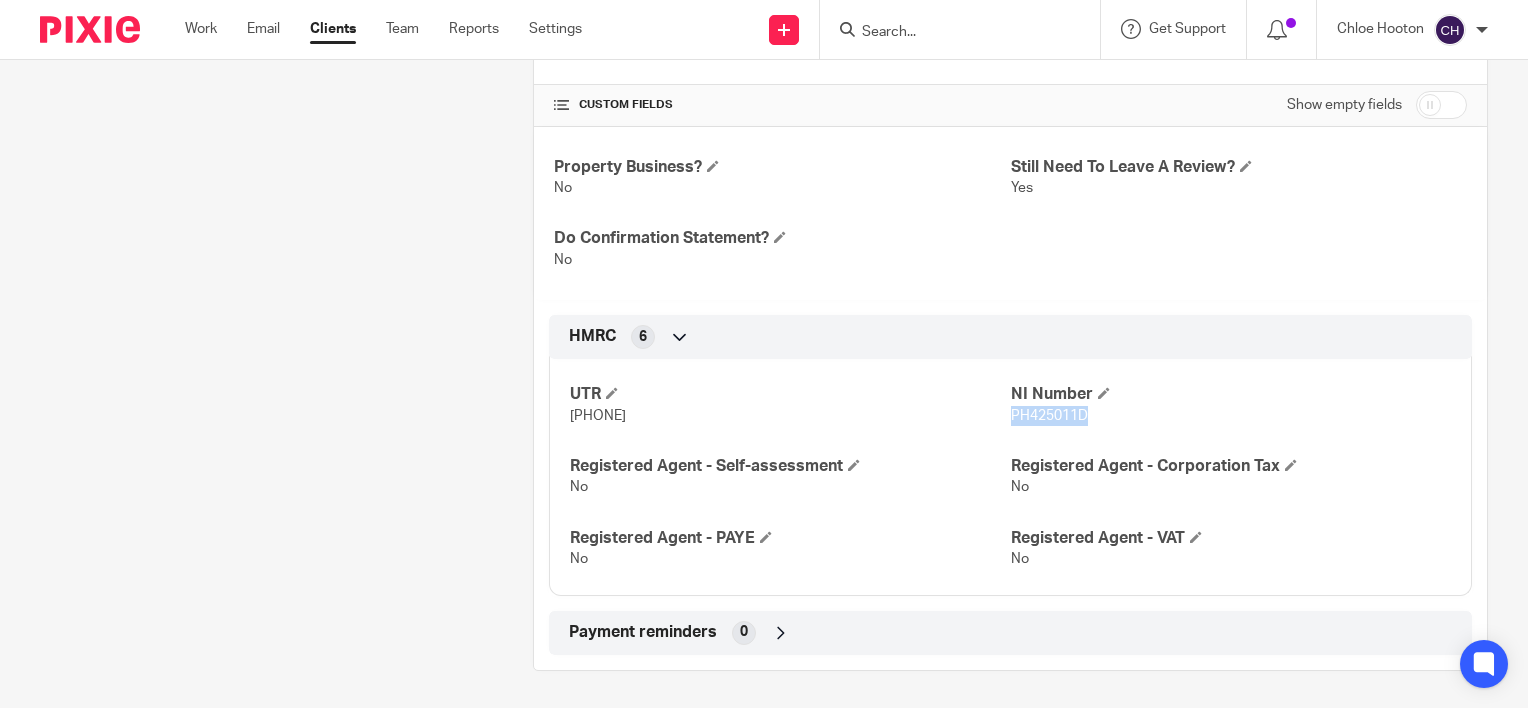 drag, startPoint x: 1100, startPoint y: 428, endPoint x: 1004, endPoint y: 420, distance: 96.332756 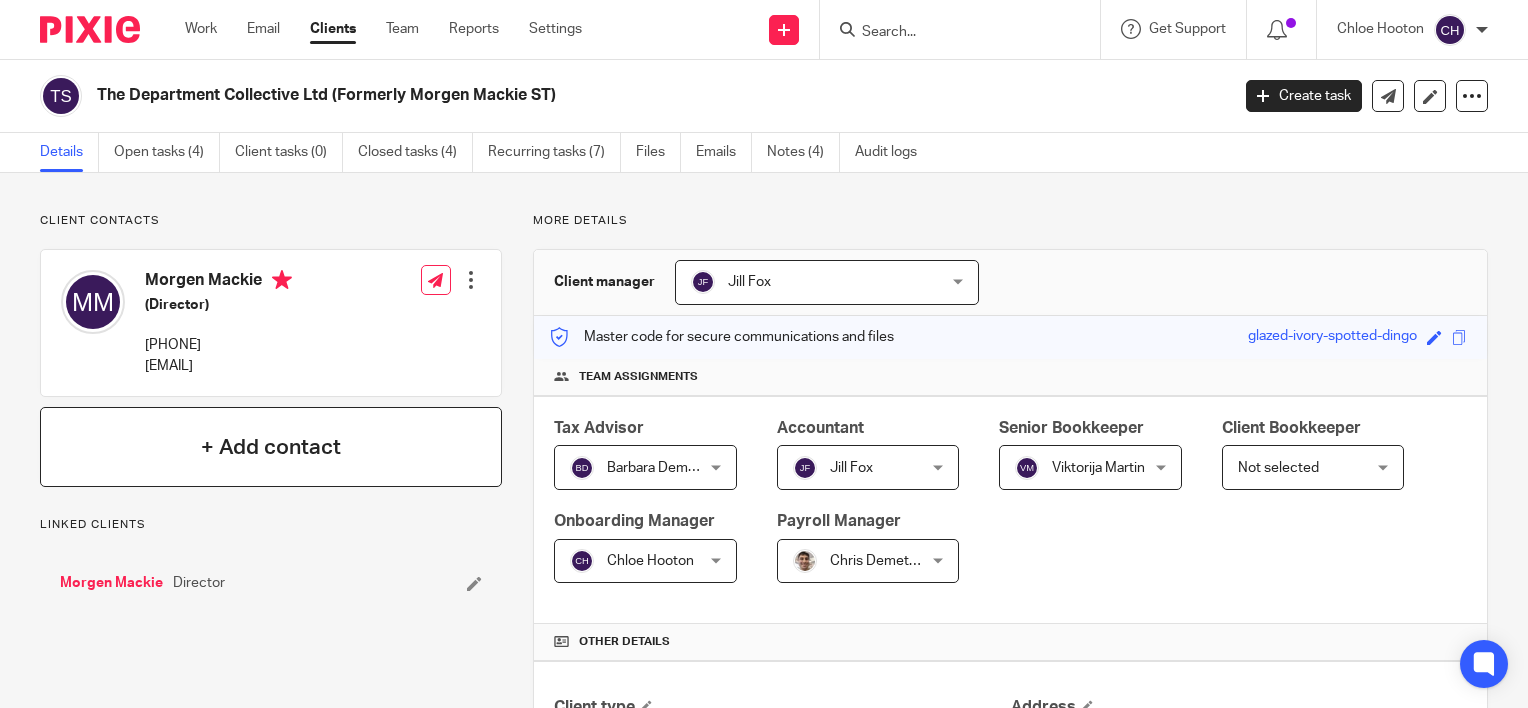 scroll, scrollTop: 0, scrollLeft: 0, axis: both 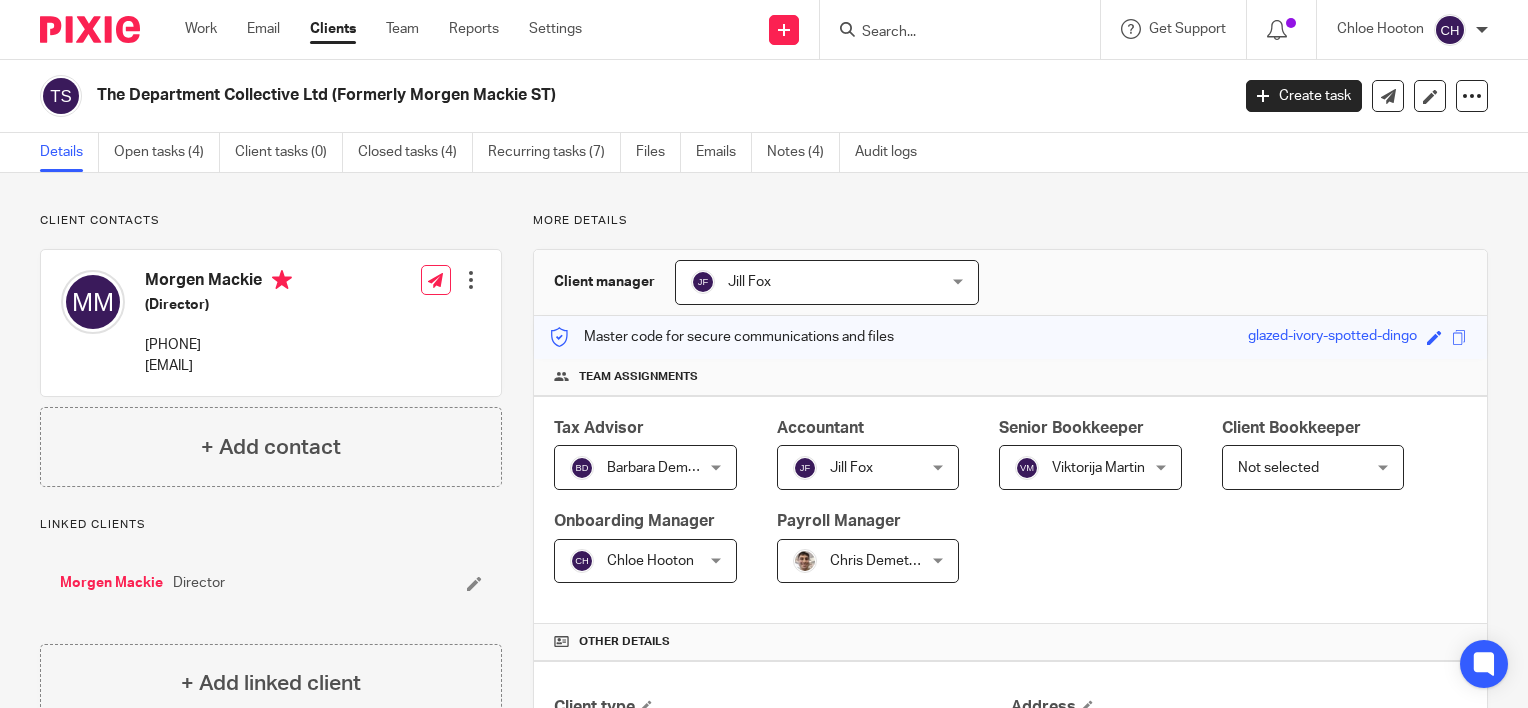 click on "Morgen Mackie" at bounding box center [111, 583] 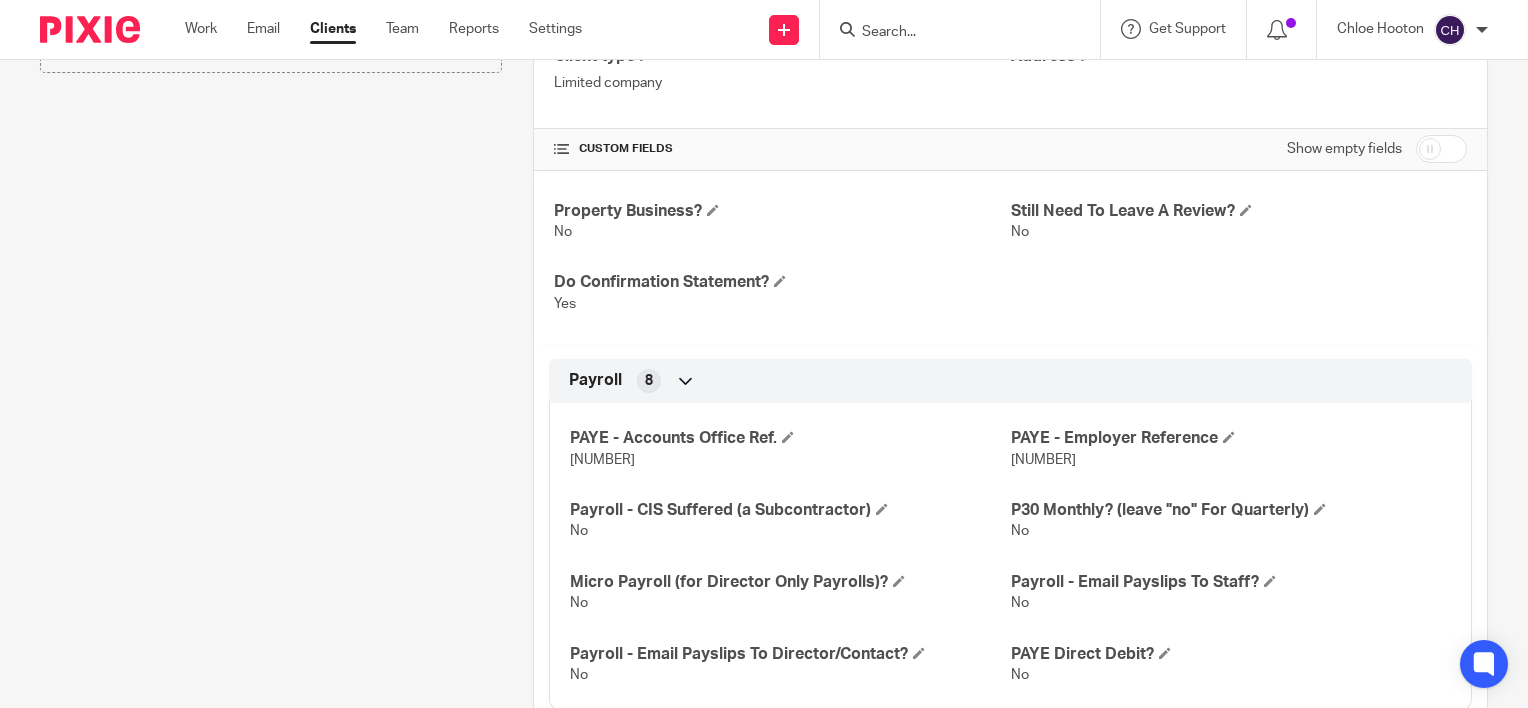 scroll, scrollTop: 700, scrollLeft: 0, axis: vertical 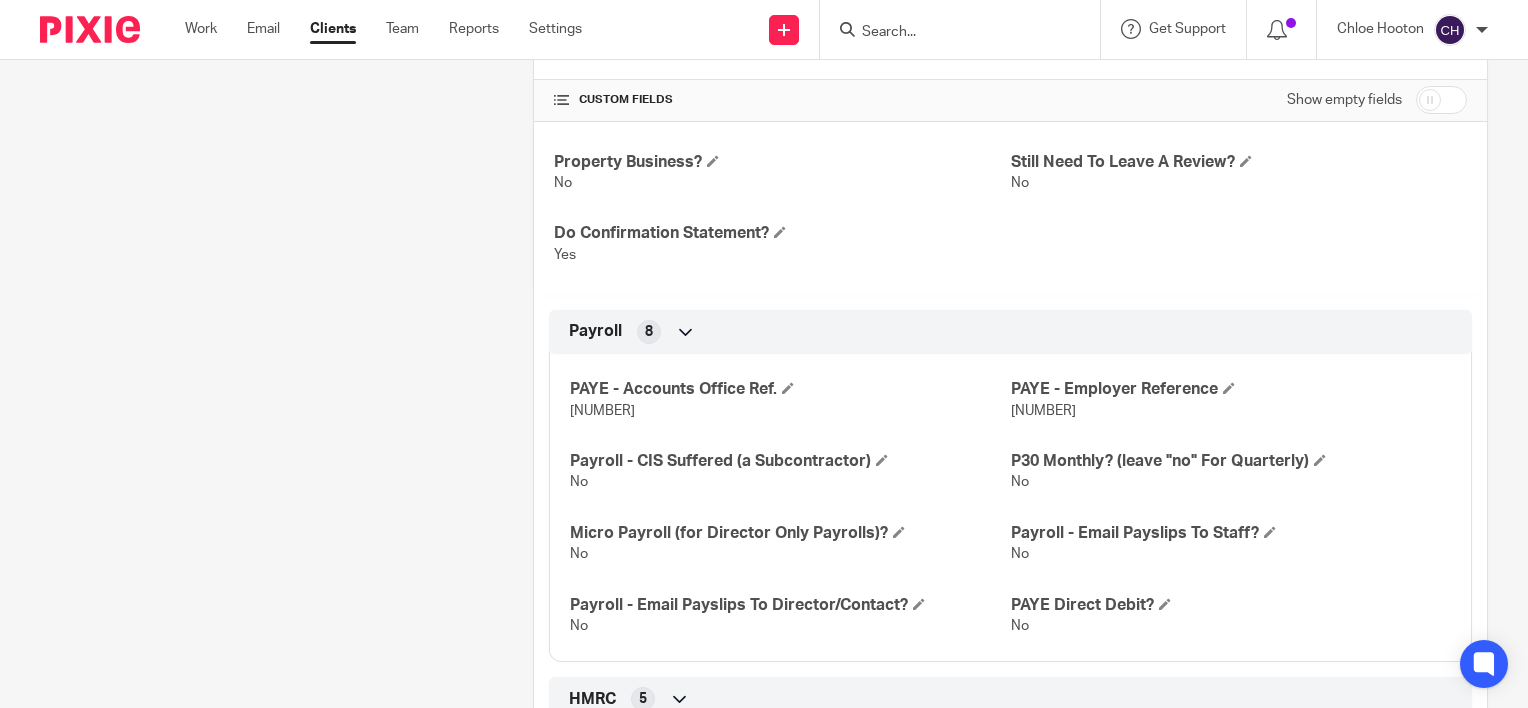 drag, startPoint x: 675, startPoint y: 406, endPoint x: 564, endPoint y: 417, distance: 111.54372 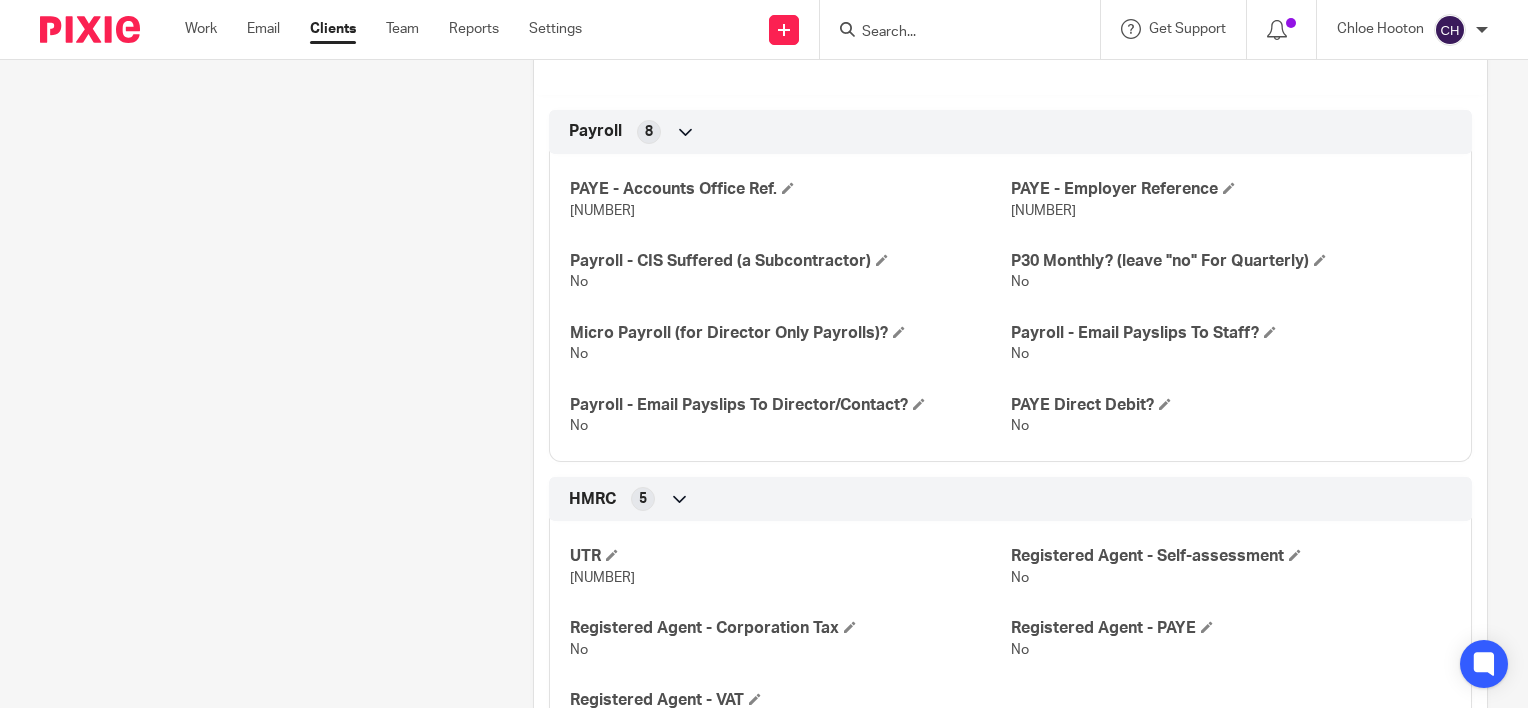 scroll, scrollTop: 1300, scrollLeft: 0, axis: vertical 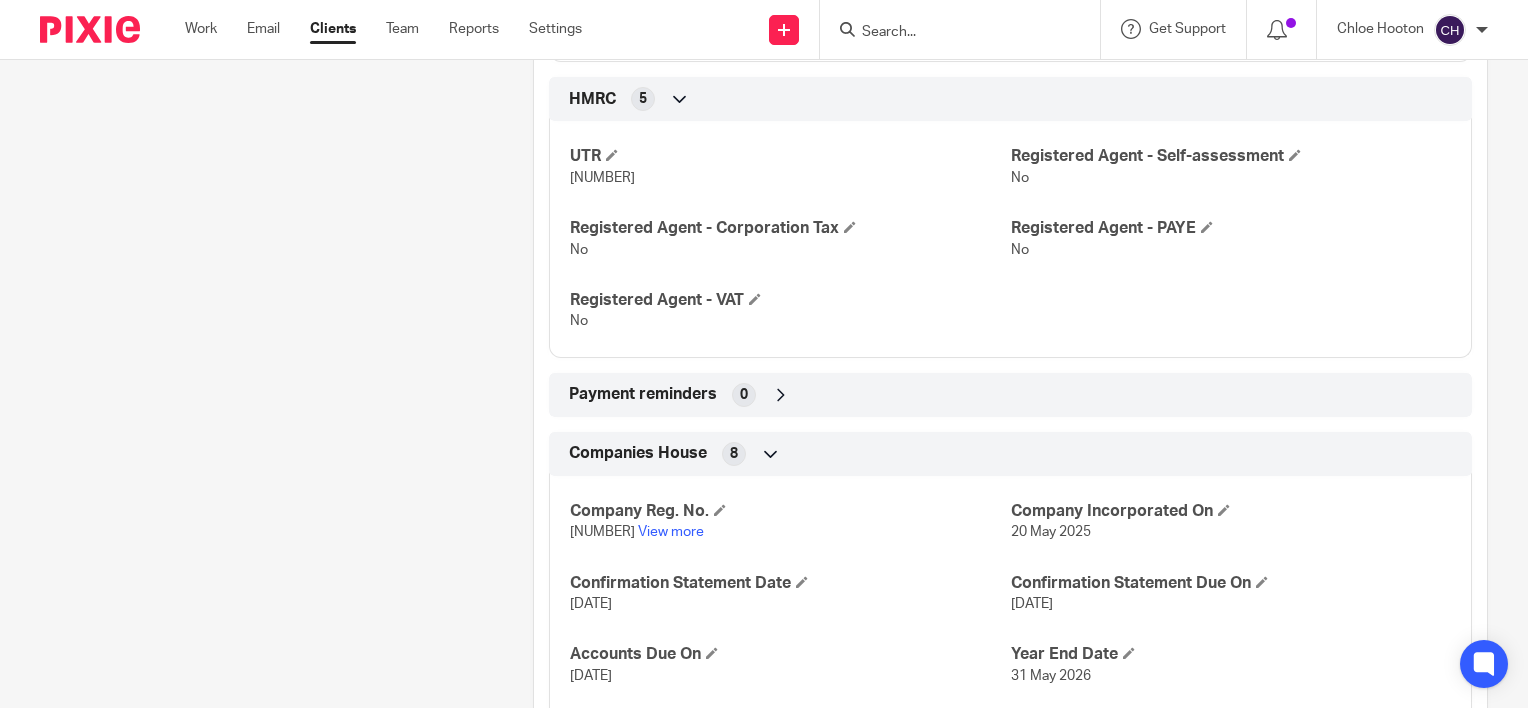 drag, startPoint x: 654, startPoint y: 180, endPoint x: 564, endPoint y: 190, distance: 90.55385 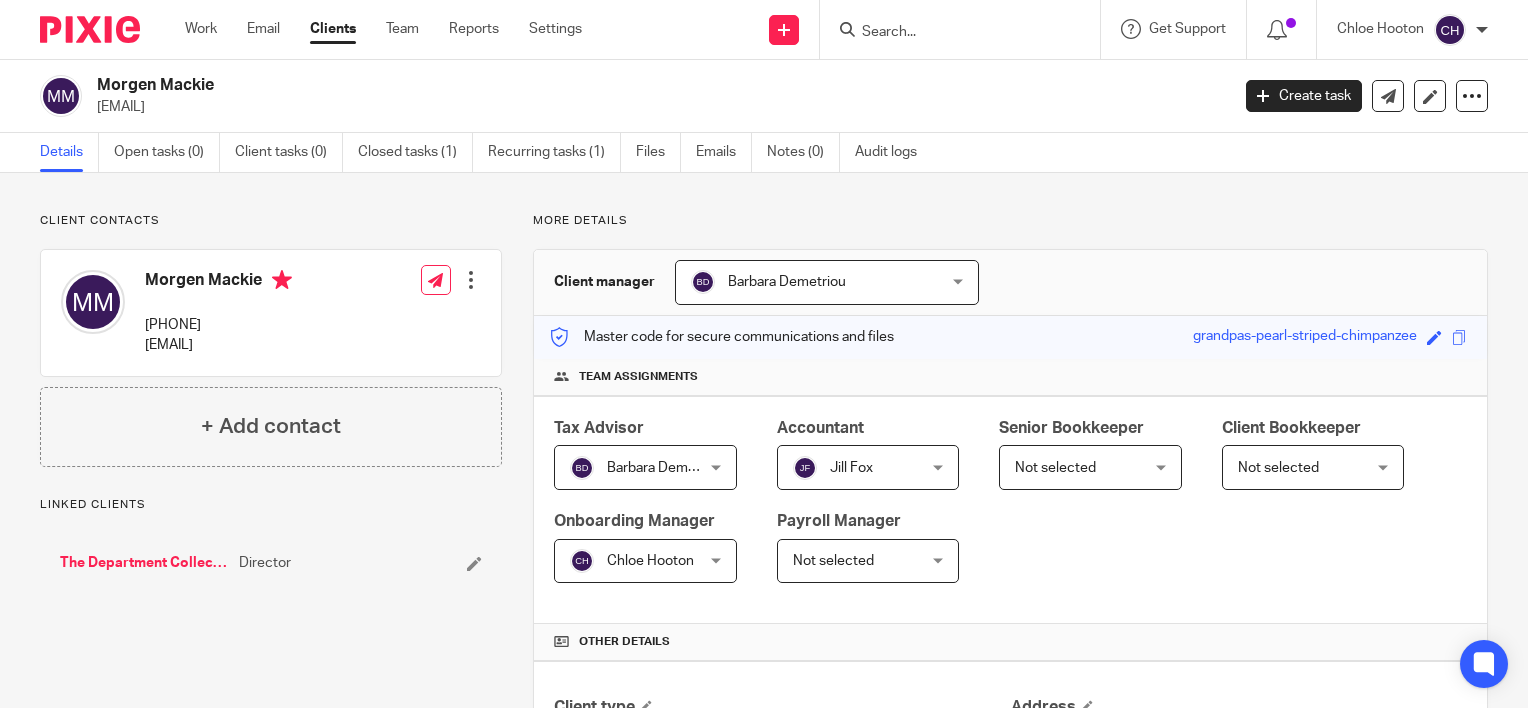 scroll, scrollTop: 0, scrollLeft: 0, axis: both 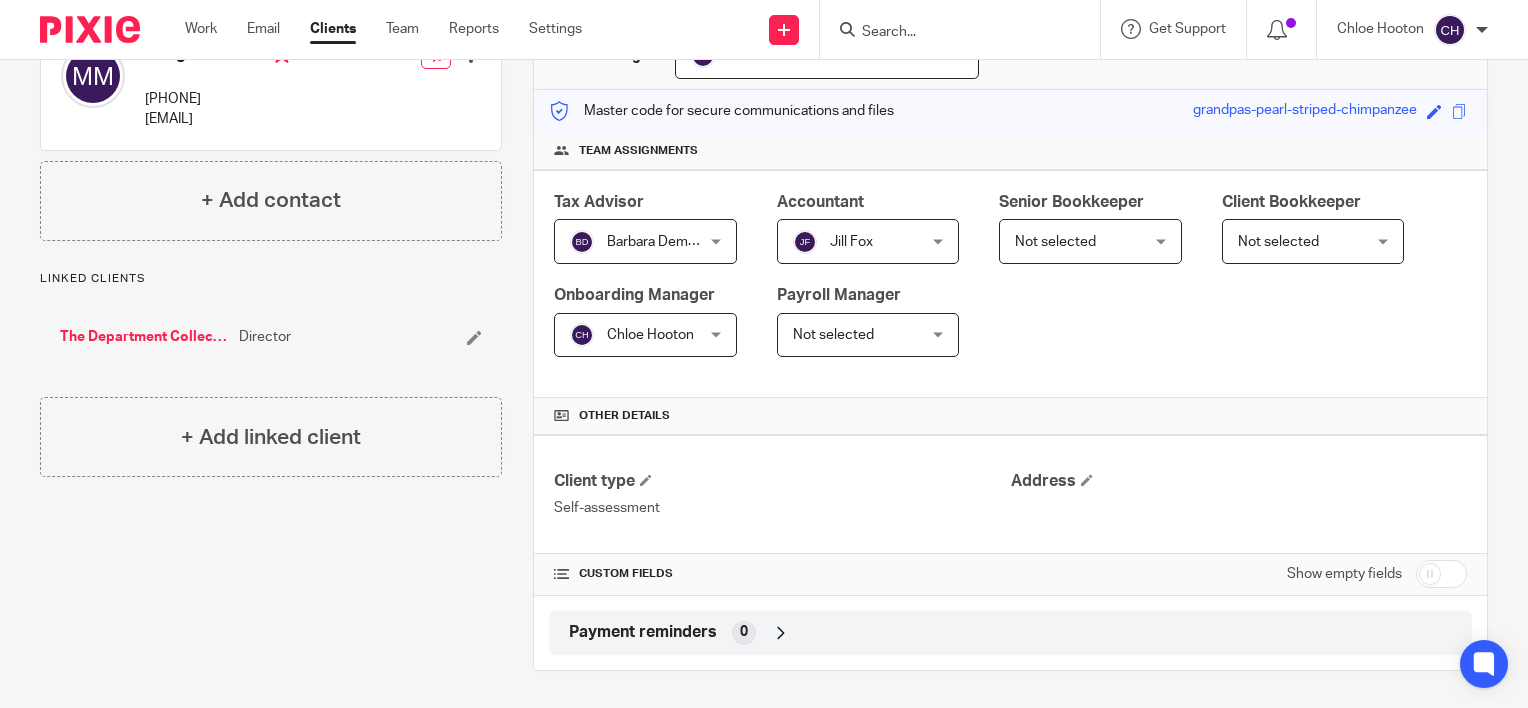 click at bounding box center [1441, 574] 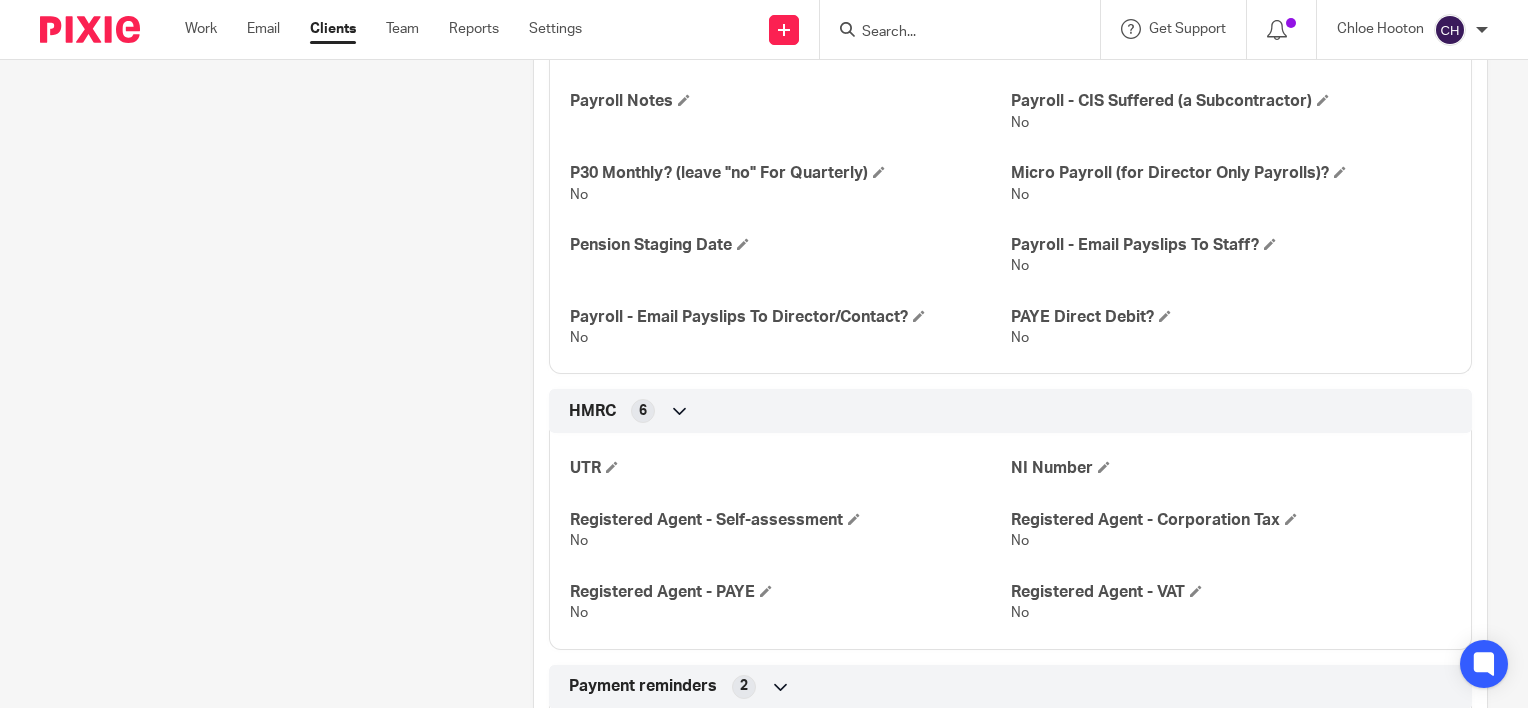 scroll, scrollTop: 1326, scrollLeft: 0, axis: vertical 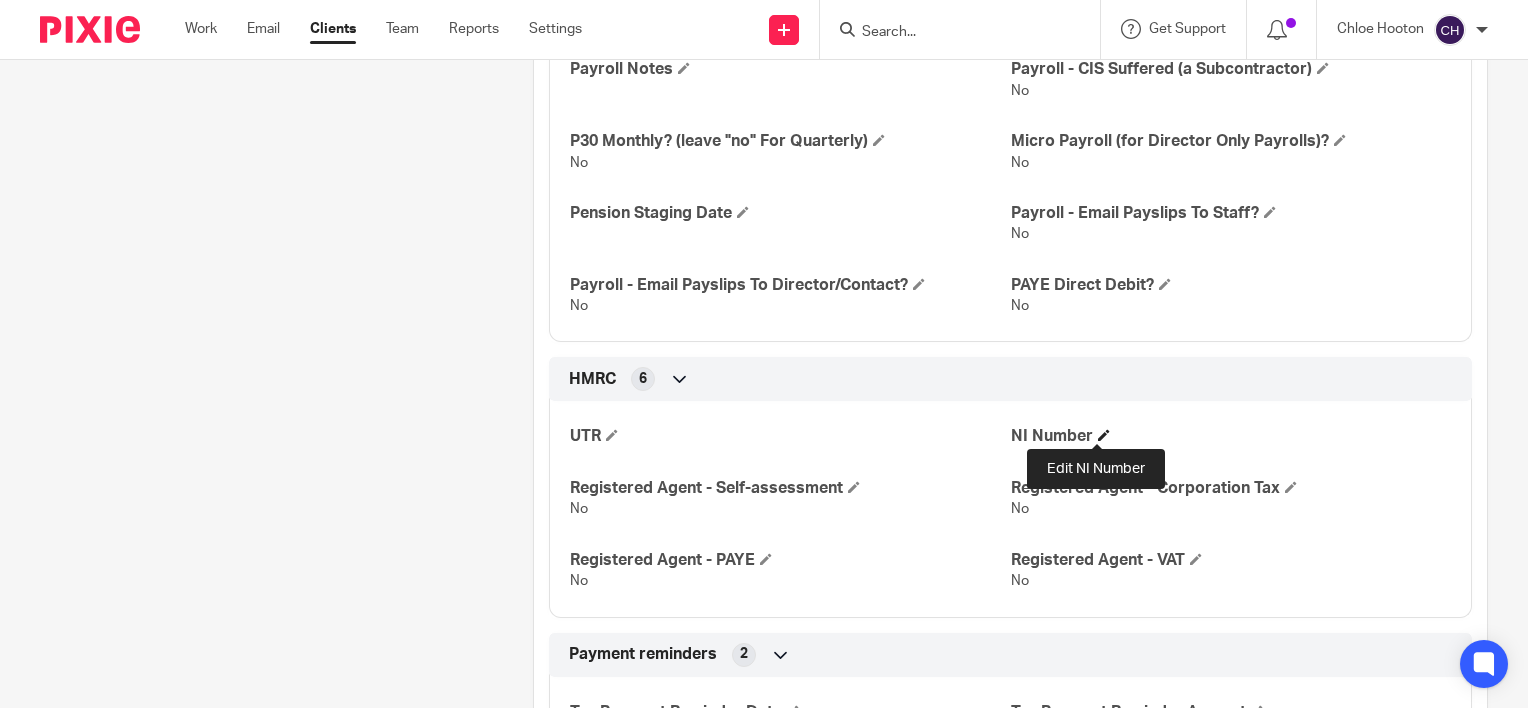 click at bounding box center (1104, 435) 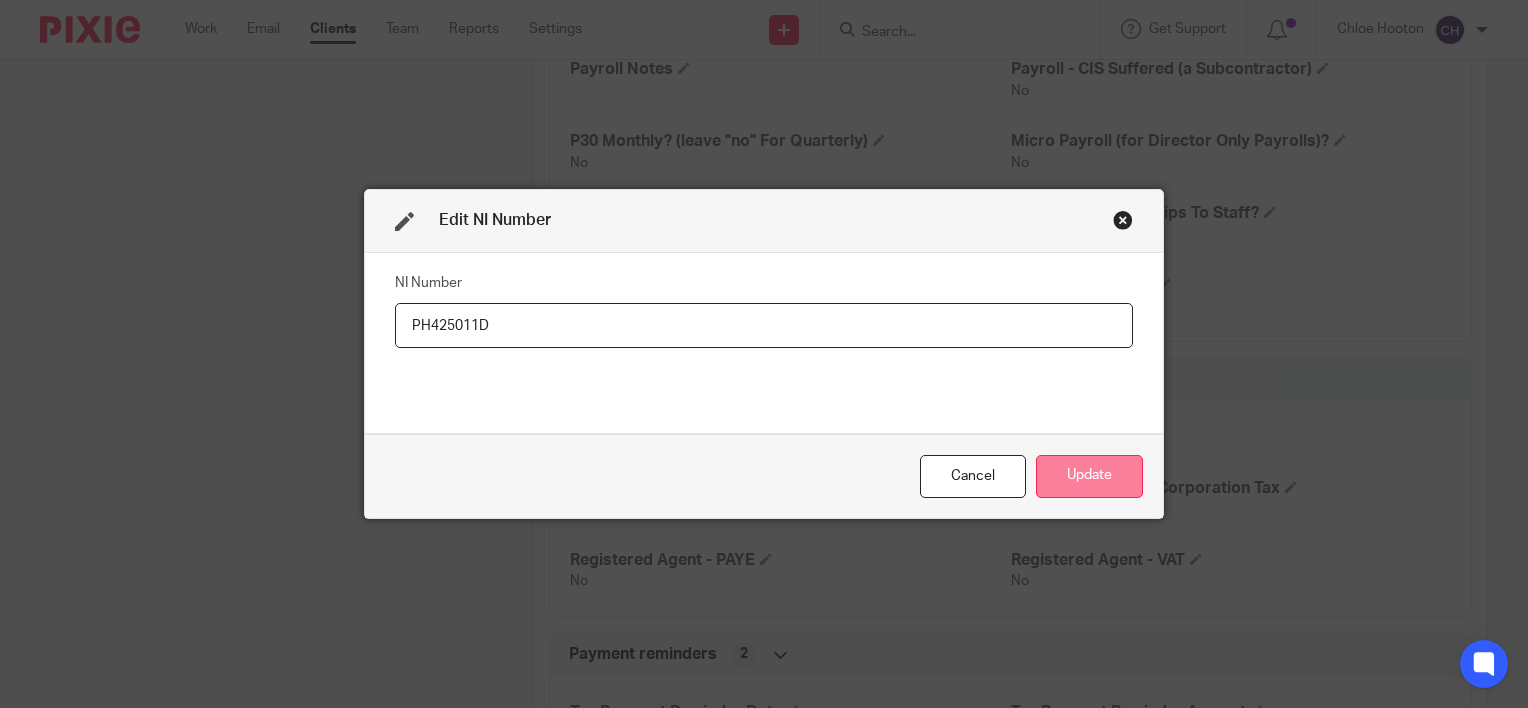 type on "PH425011D" 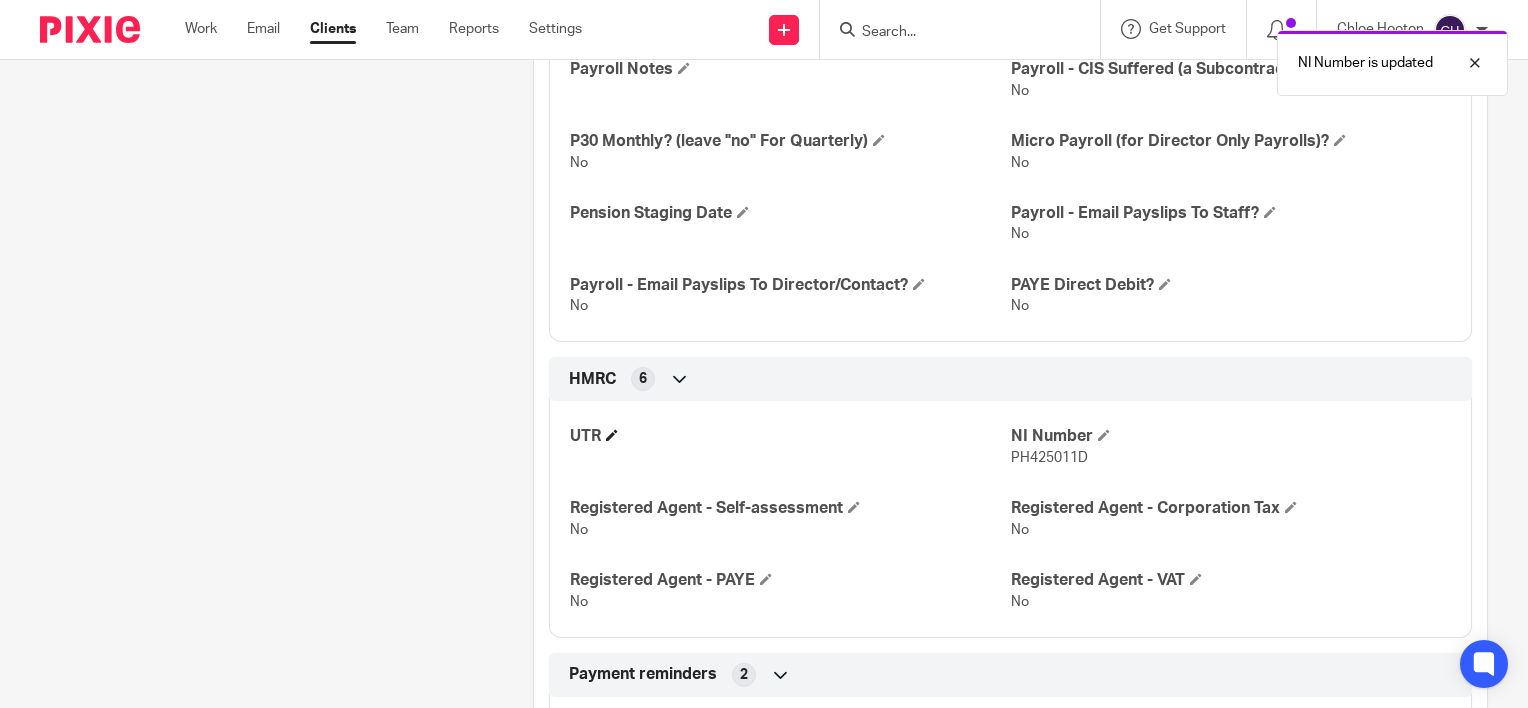 click at bounding box center (612, 435) 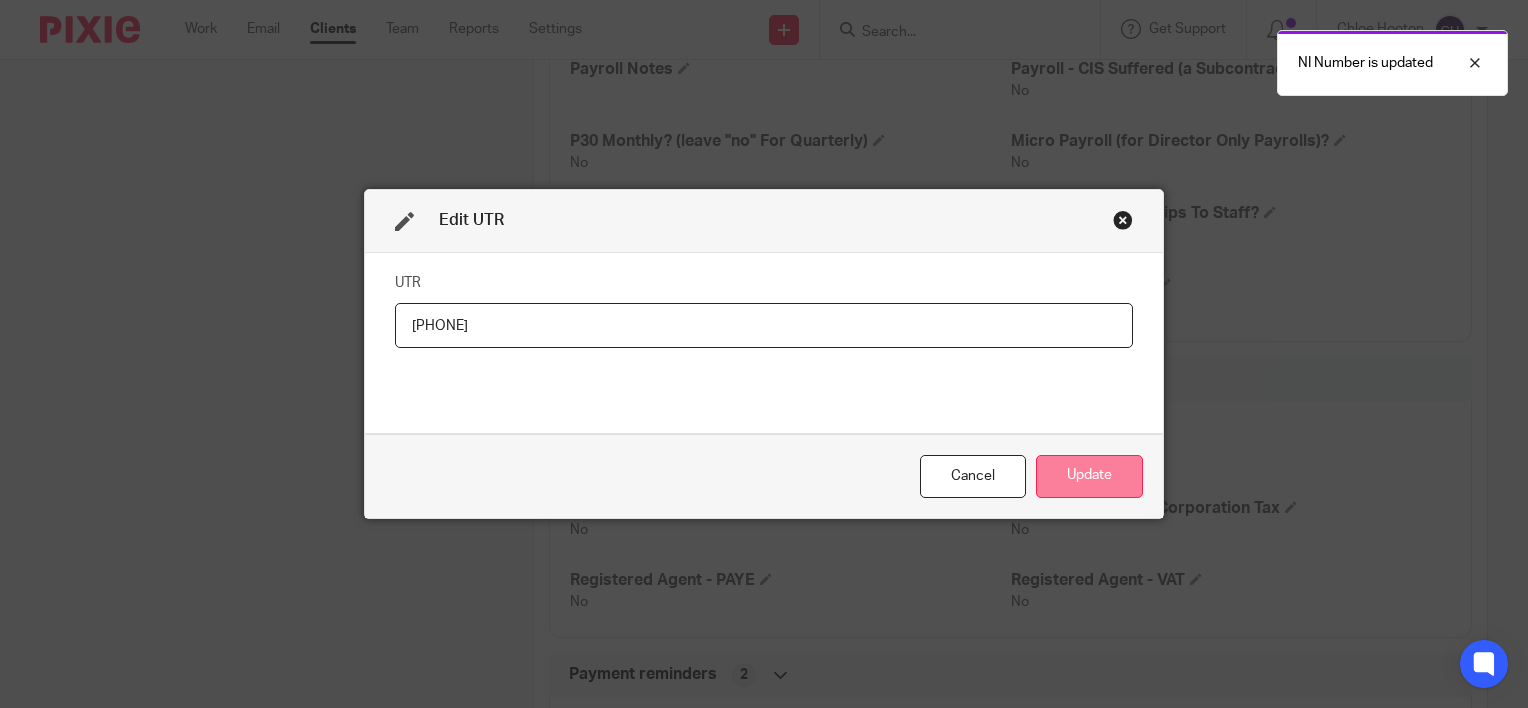 type on "6308576805" 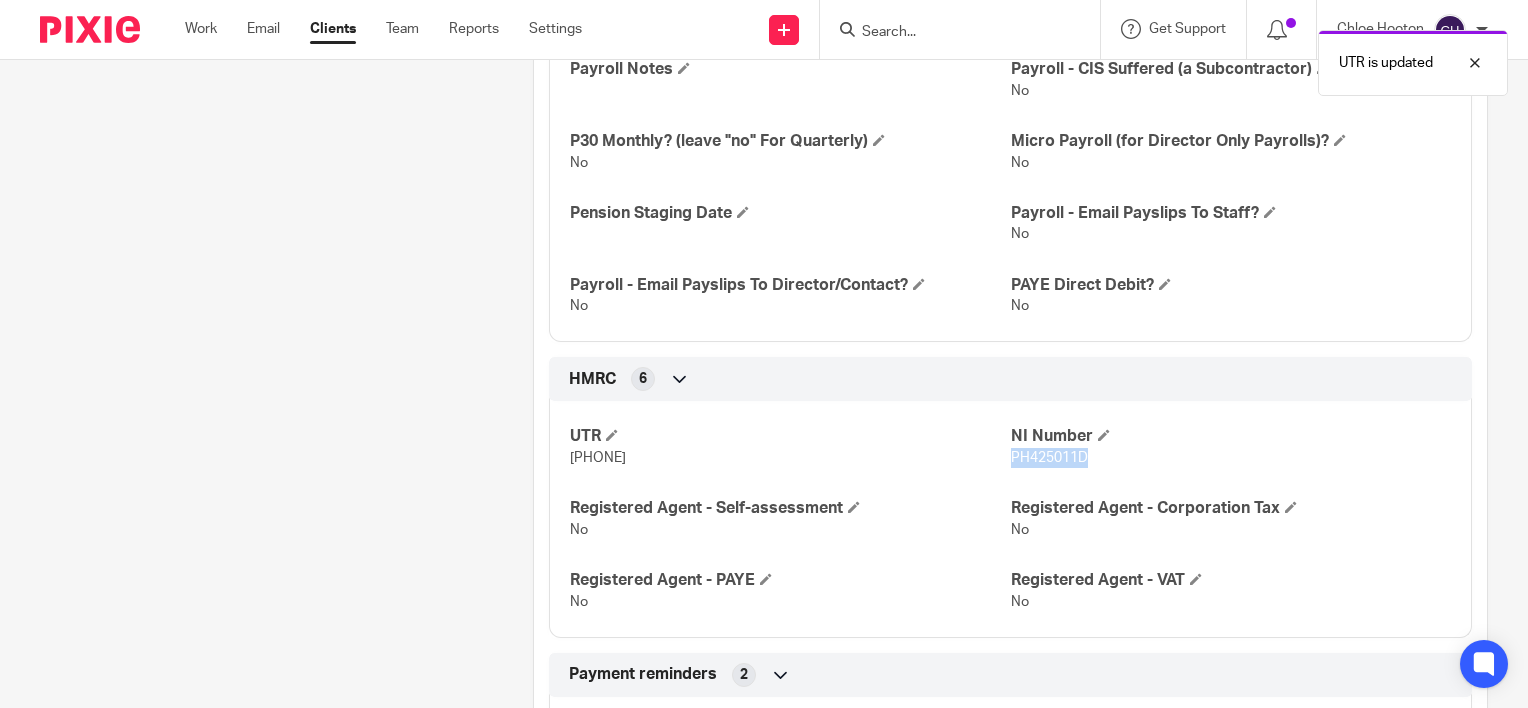 drag, startPoint x: 1087, startPoint y: 452, endPoint x: 1000, endPoint y: 468, distance: 88.45903 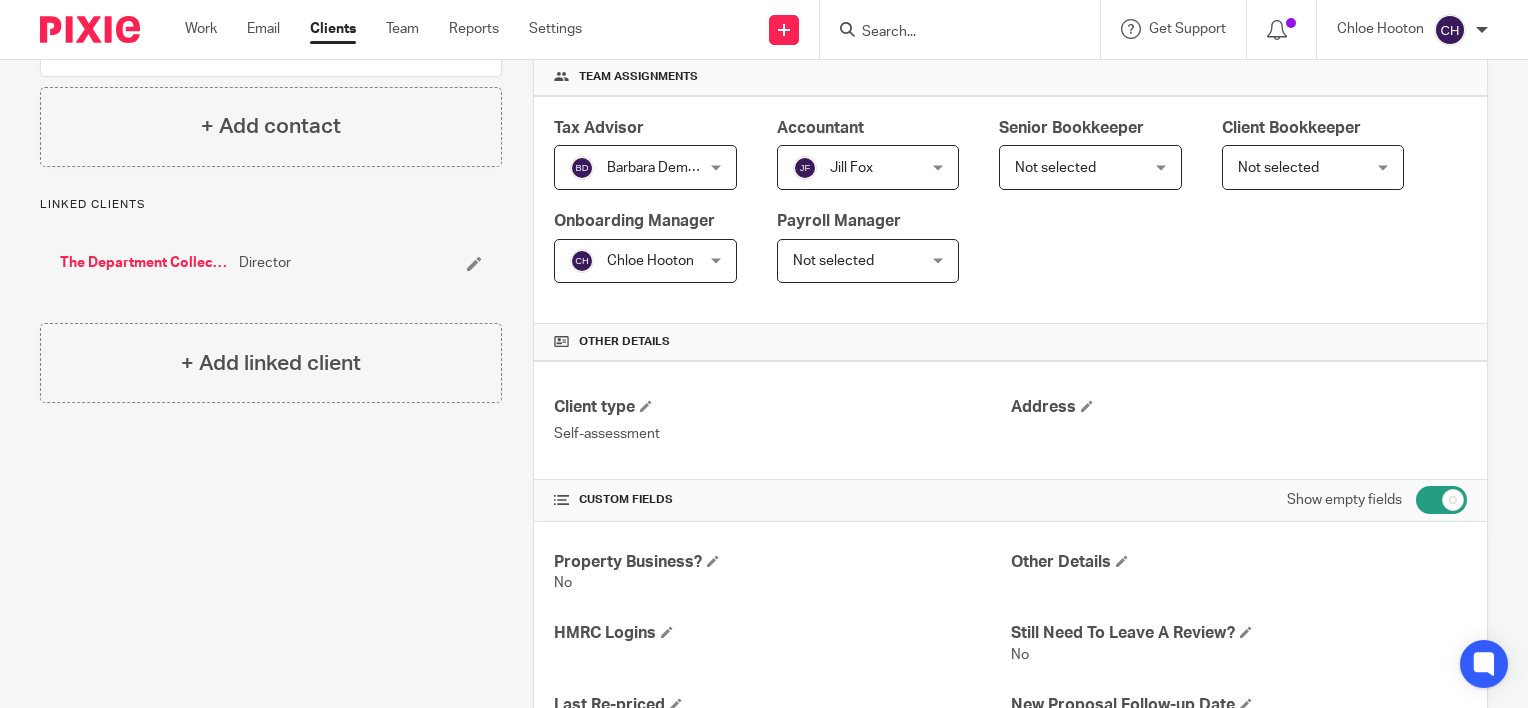 scroll, scrollTop: 26, scrollLeft: 0, axis: vertical 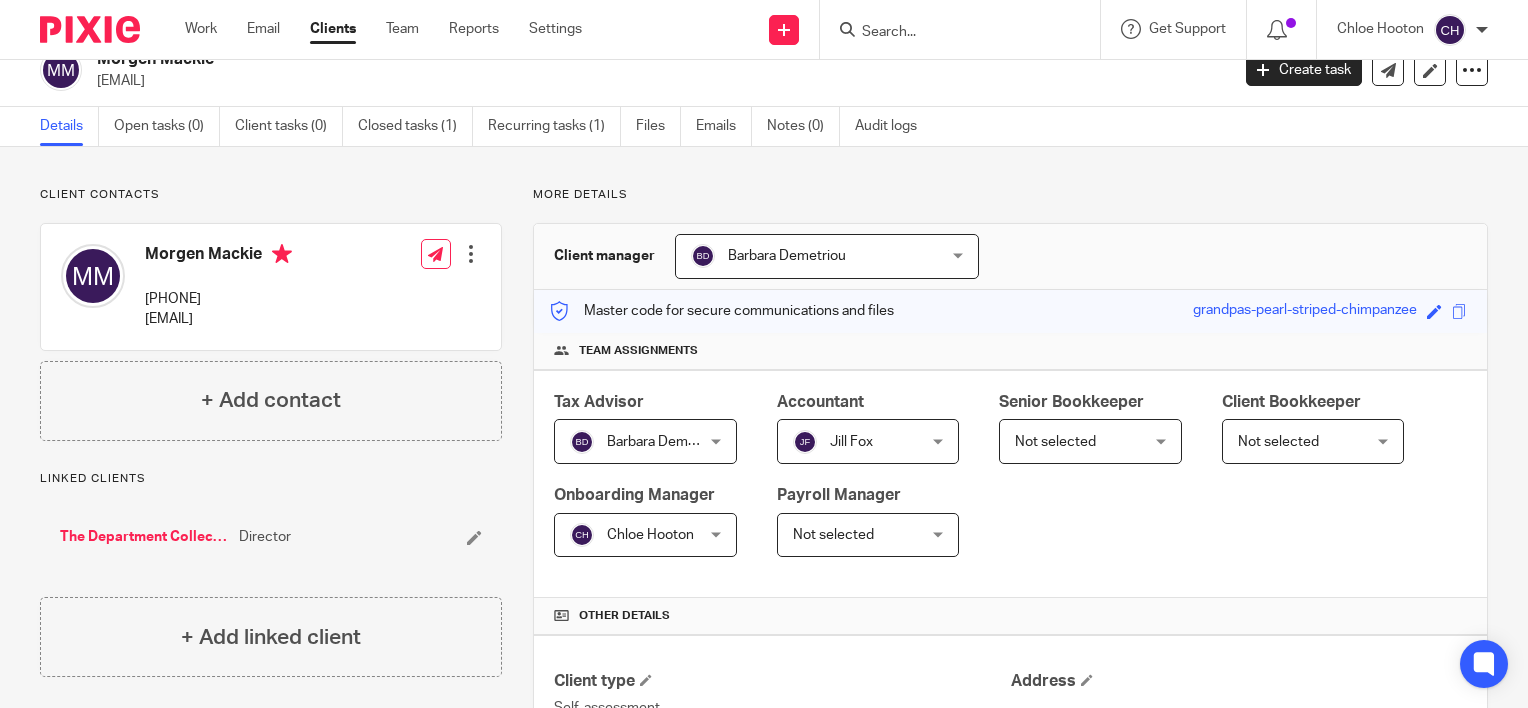 drag, startPoint x: 236, startPoint y: 300, endPoint x: 147, endPoint y: 296, distance: 89.08984 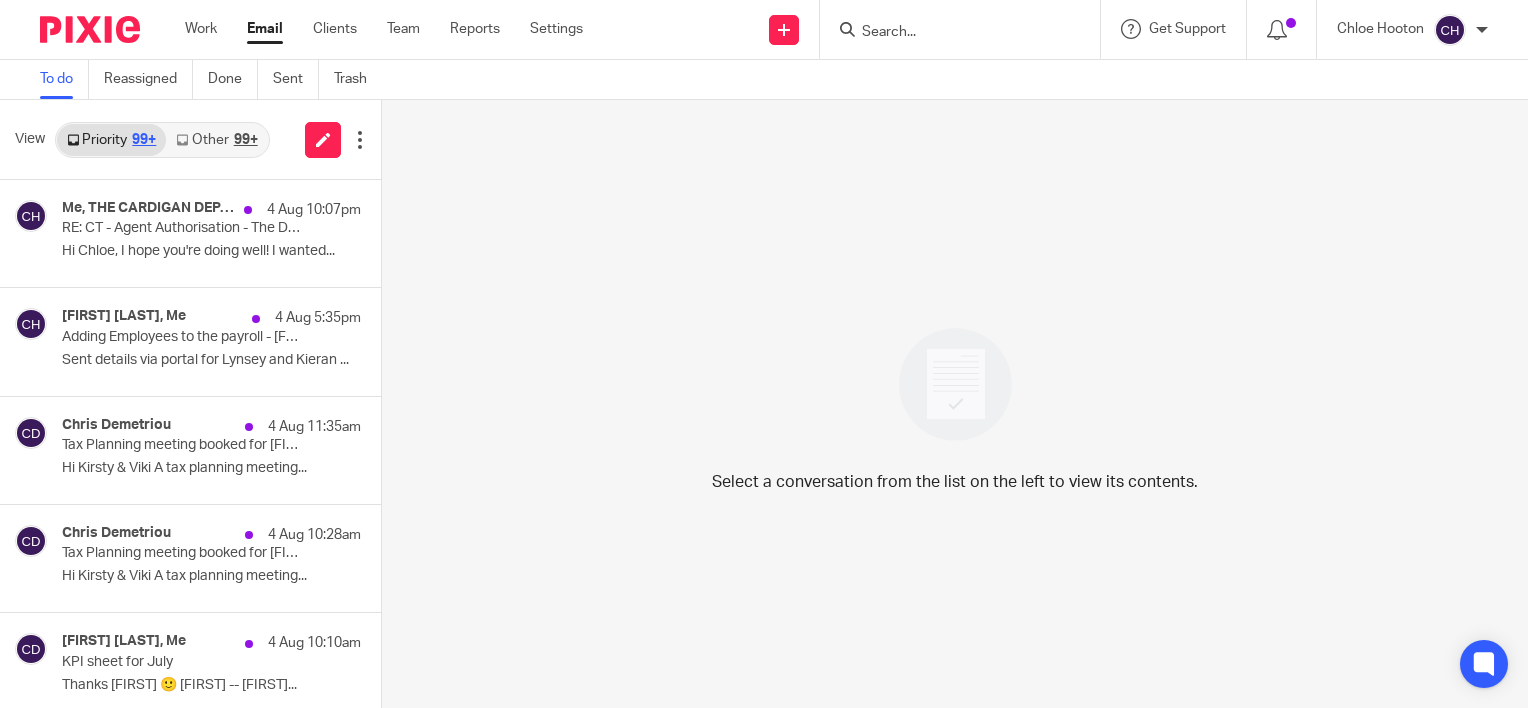 scroll, scrollTop: 0, scrollLeft: 0, axis: both 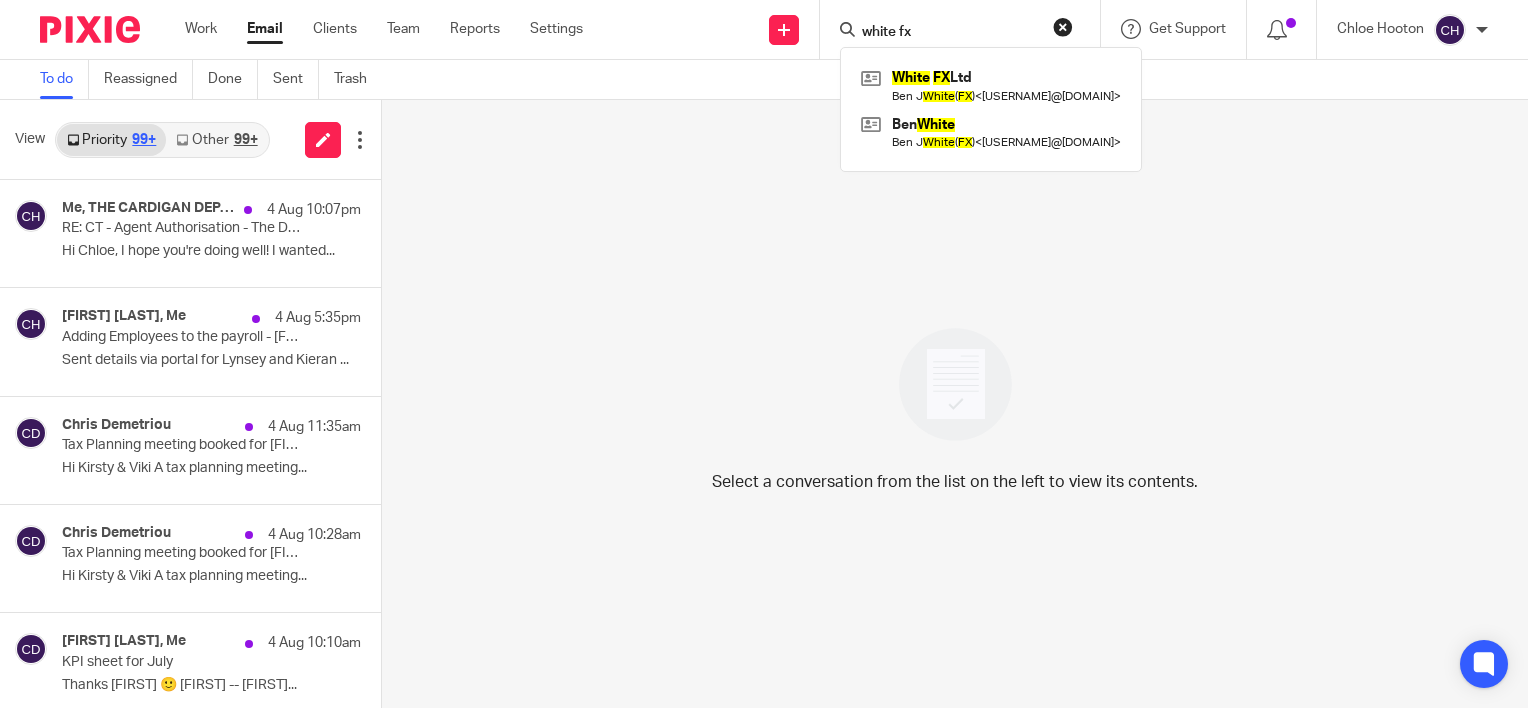 type on "white fx" 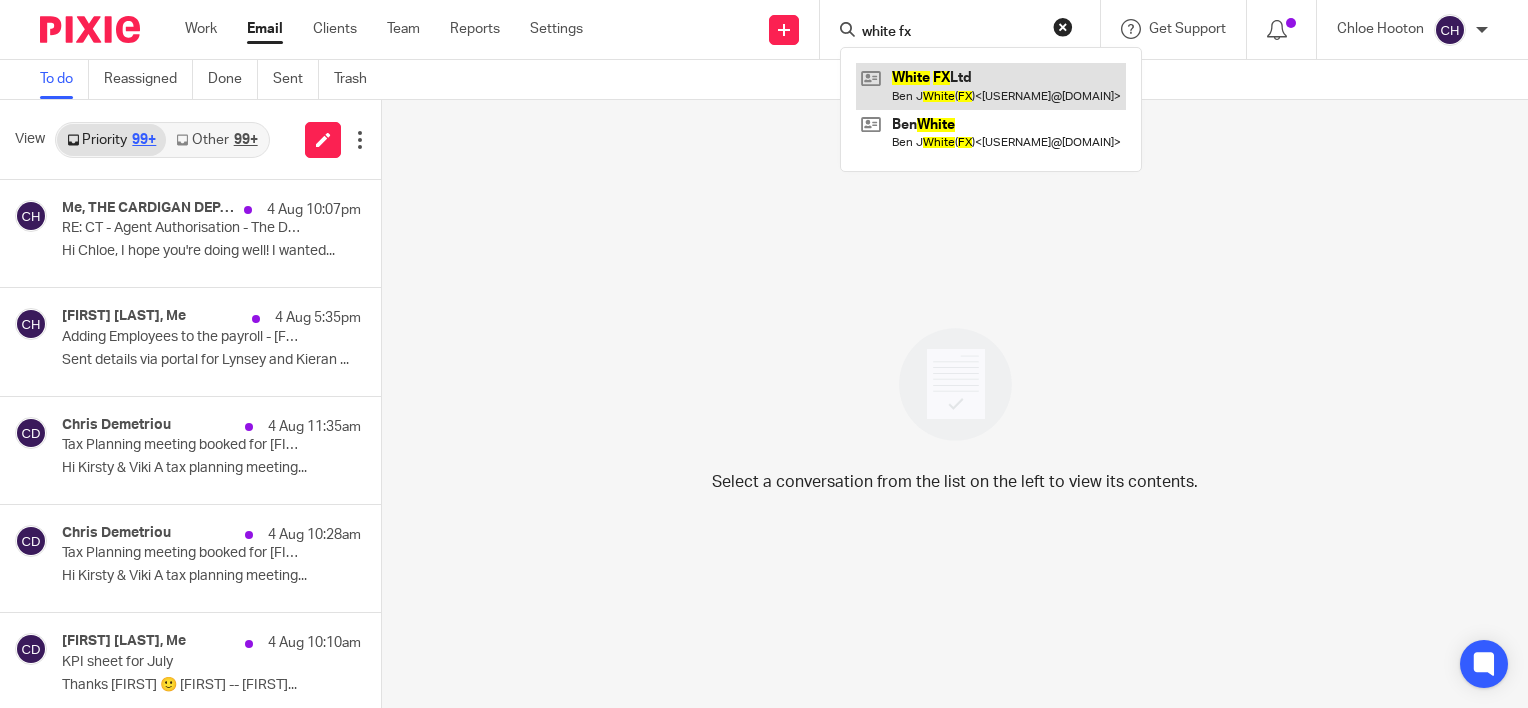 click at bounding box center (991, 86) 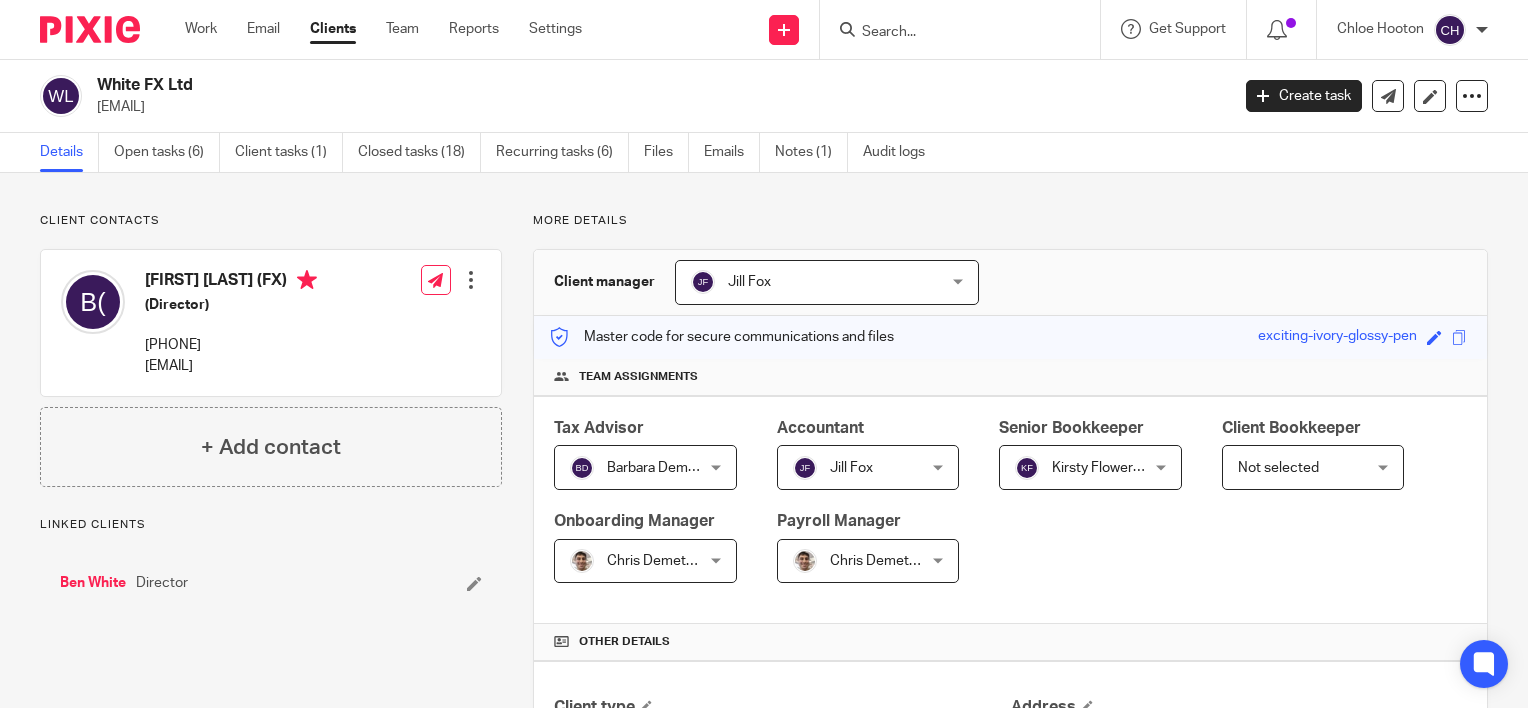 scroll, scrollTop: 0, scrollLeft: 0, axis: both 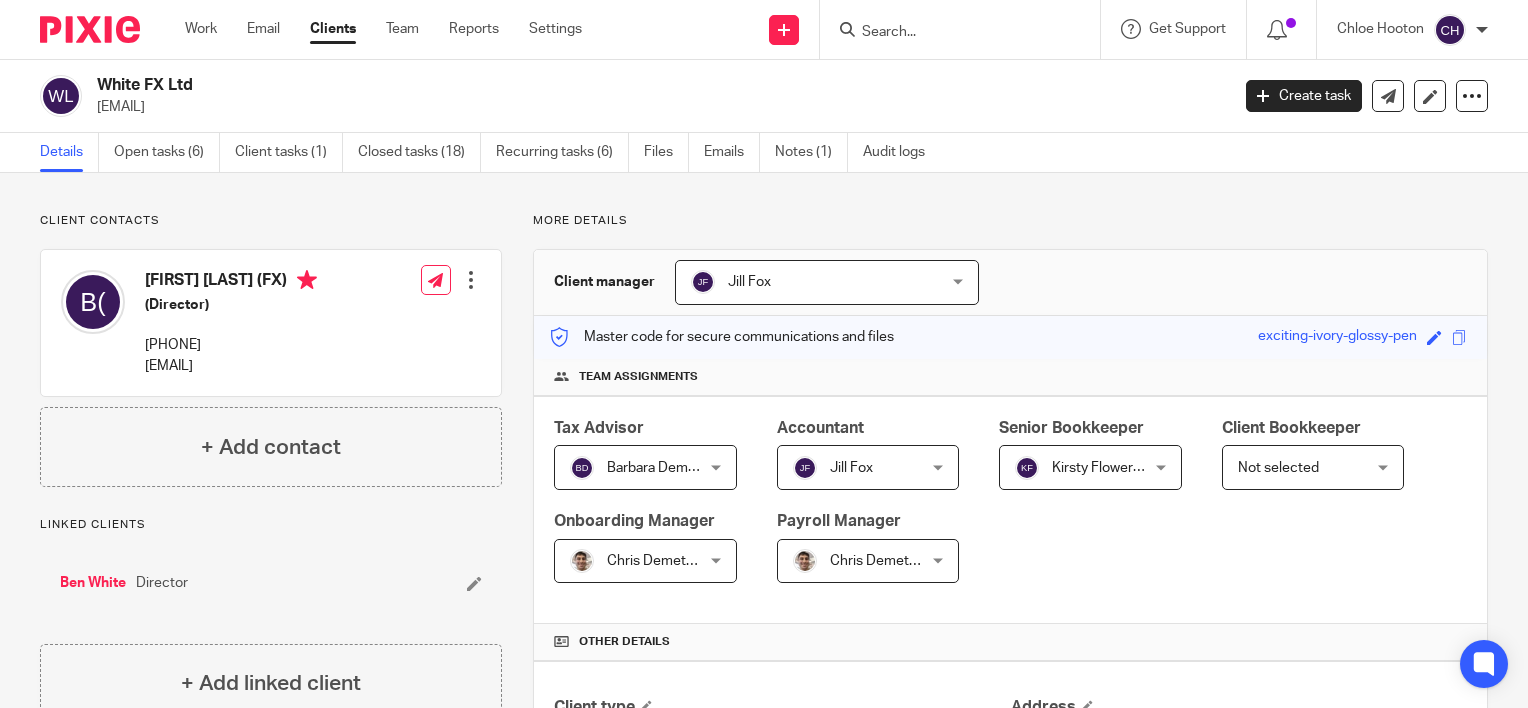 drag, startPoint x: 510, startPoint y: 146, endPoint x: 540, endPoint y: 176, distance: 42.426407 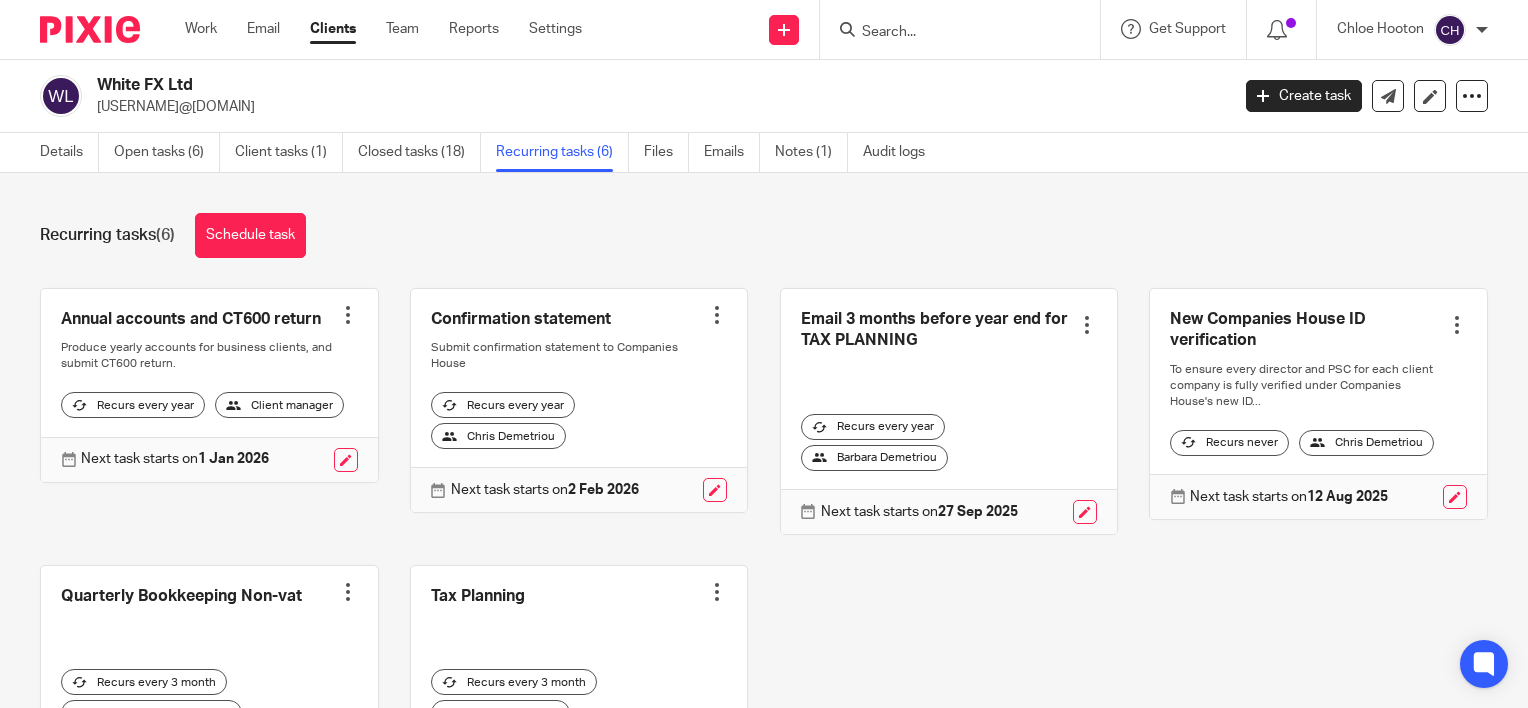 scroll, scrollTop: 0, scrollLeft: 0, axis: both 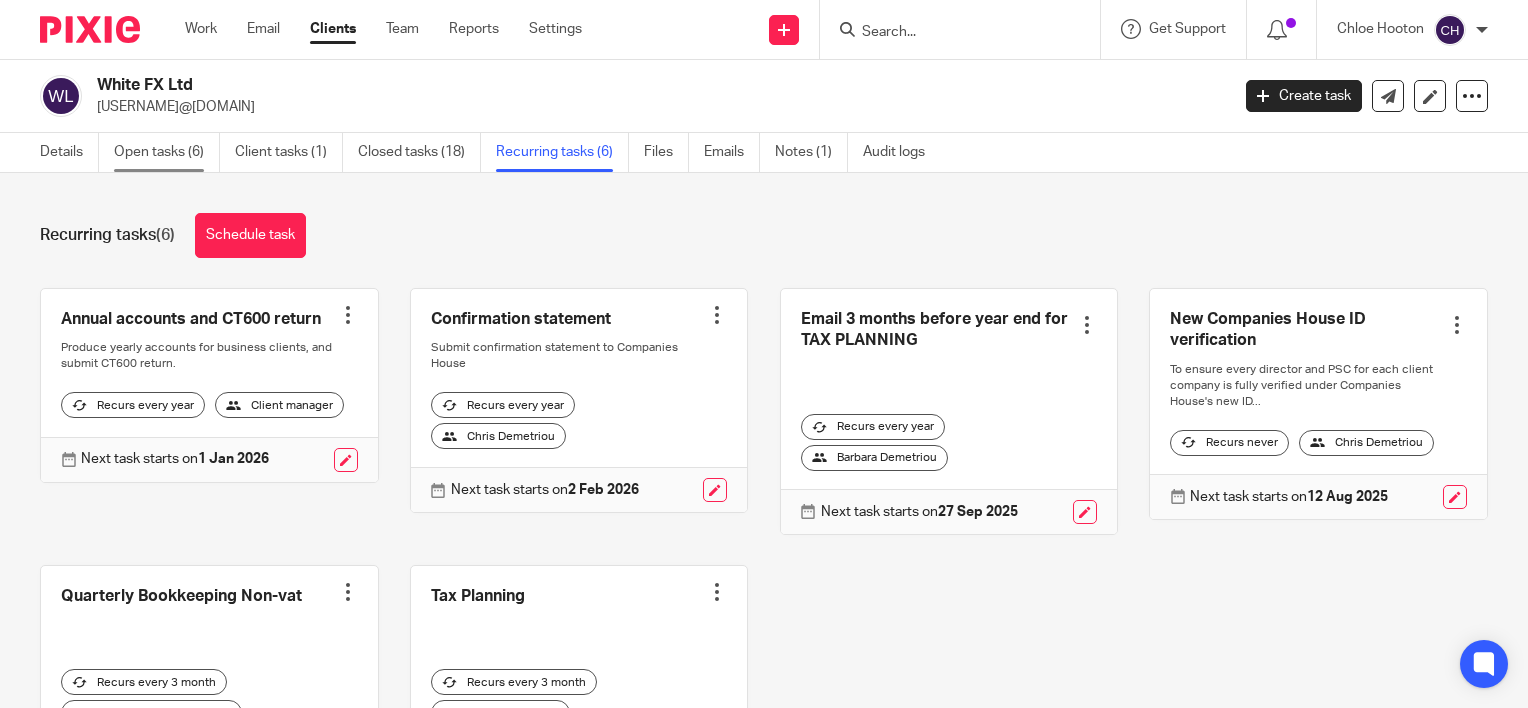 click on "Open tasks (6)" at bounding box center [167, 152] 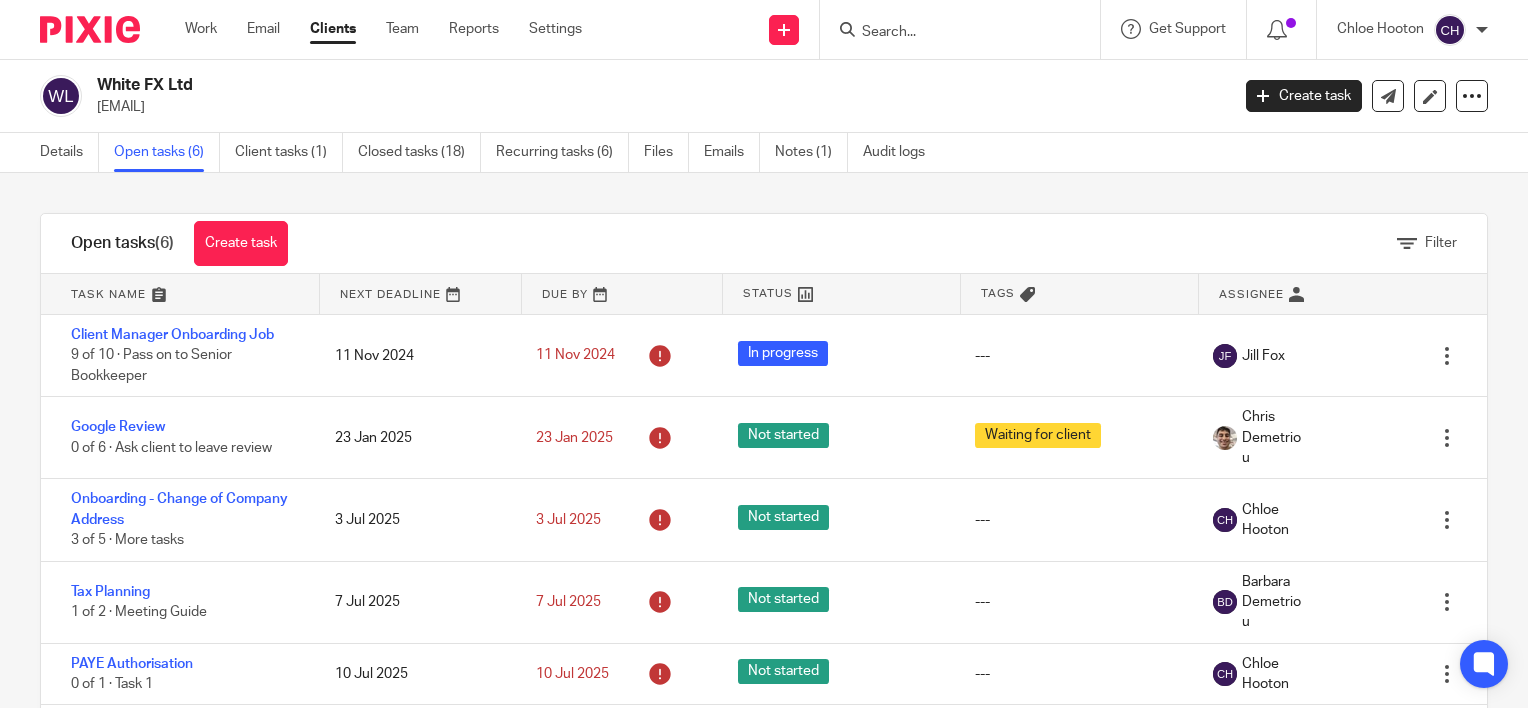 scroll, scrollTop: 0, scrollLeft: 0, axis: both 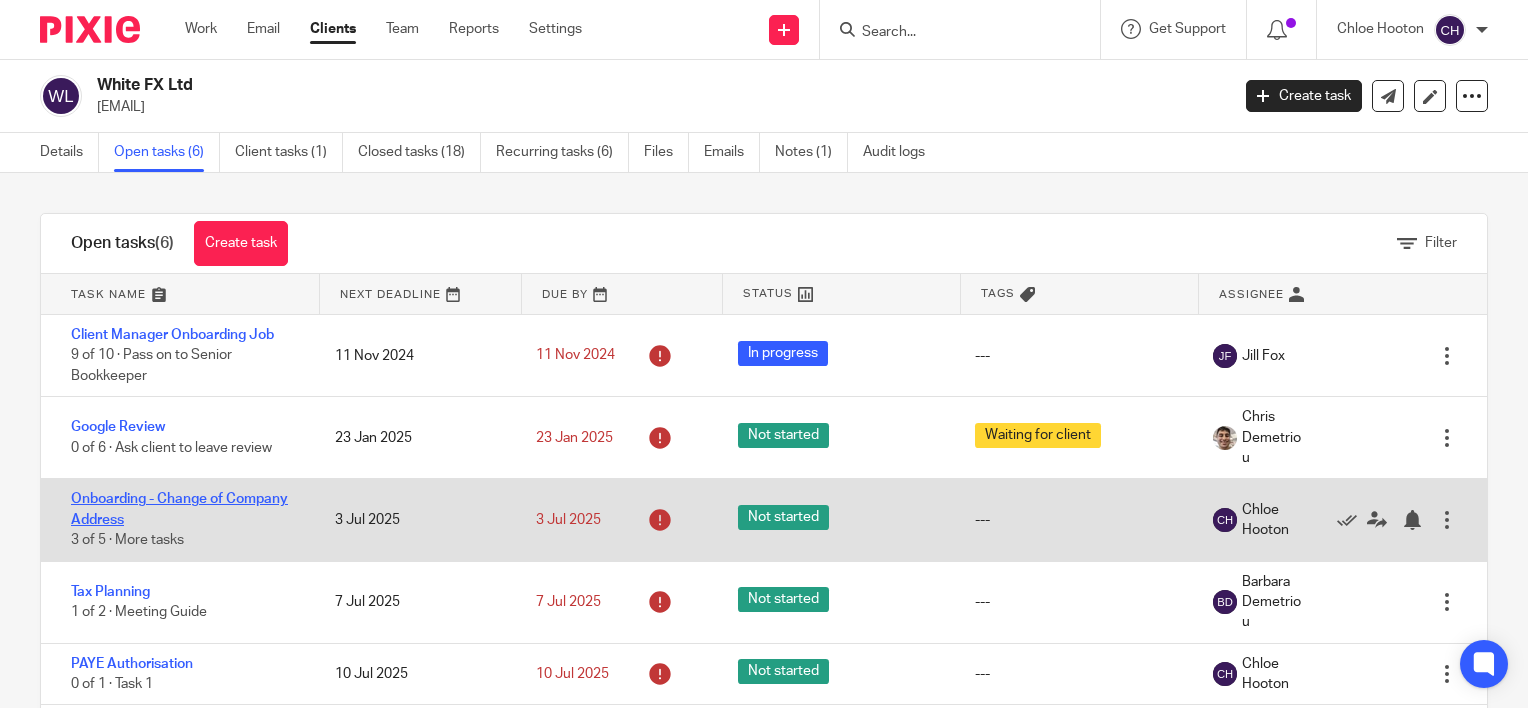 click on "Onboarding - Change of Company Address" at bounding box center [179, 509] 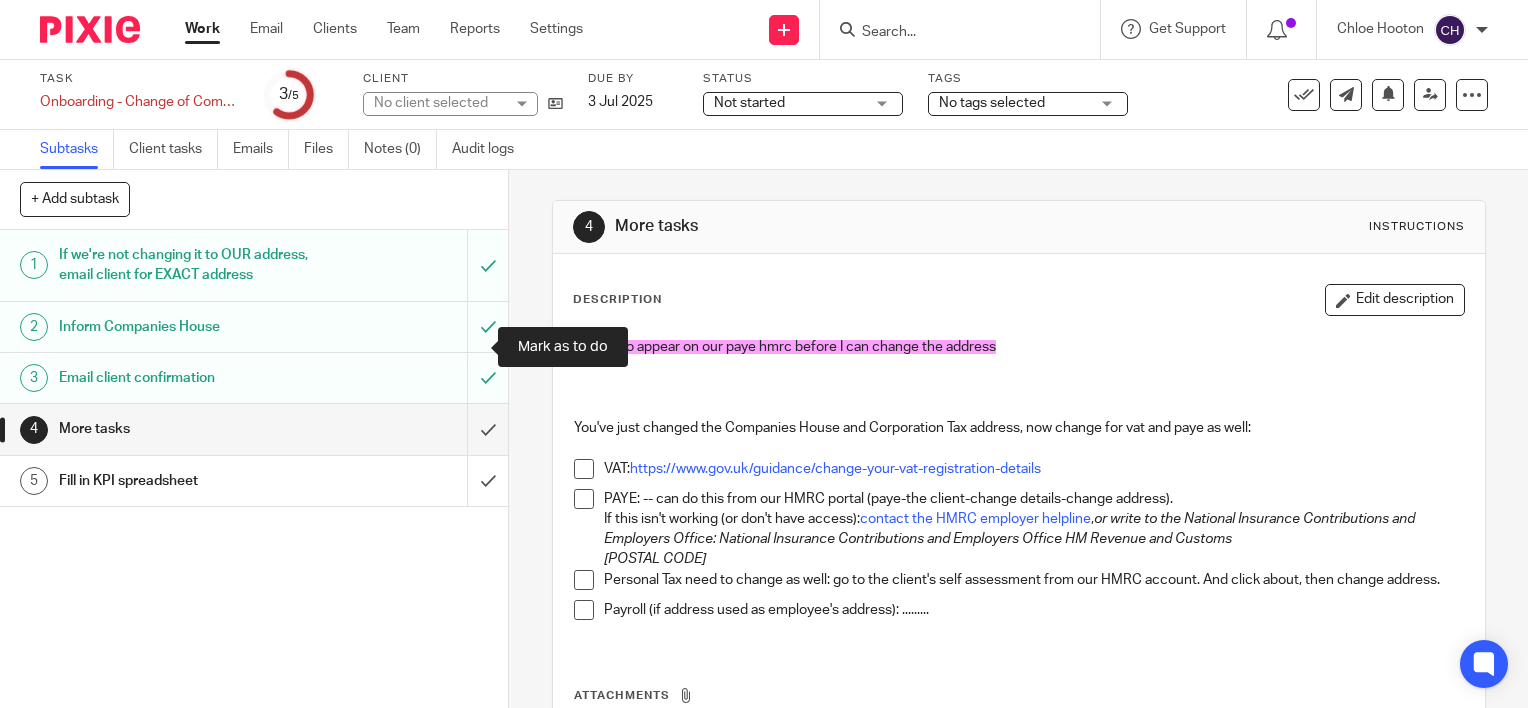 scroll, scrollTop: 0, scrollLeft: 0, axis: both 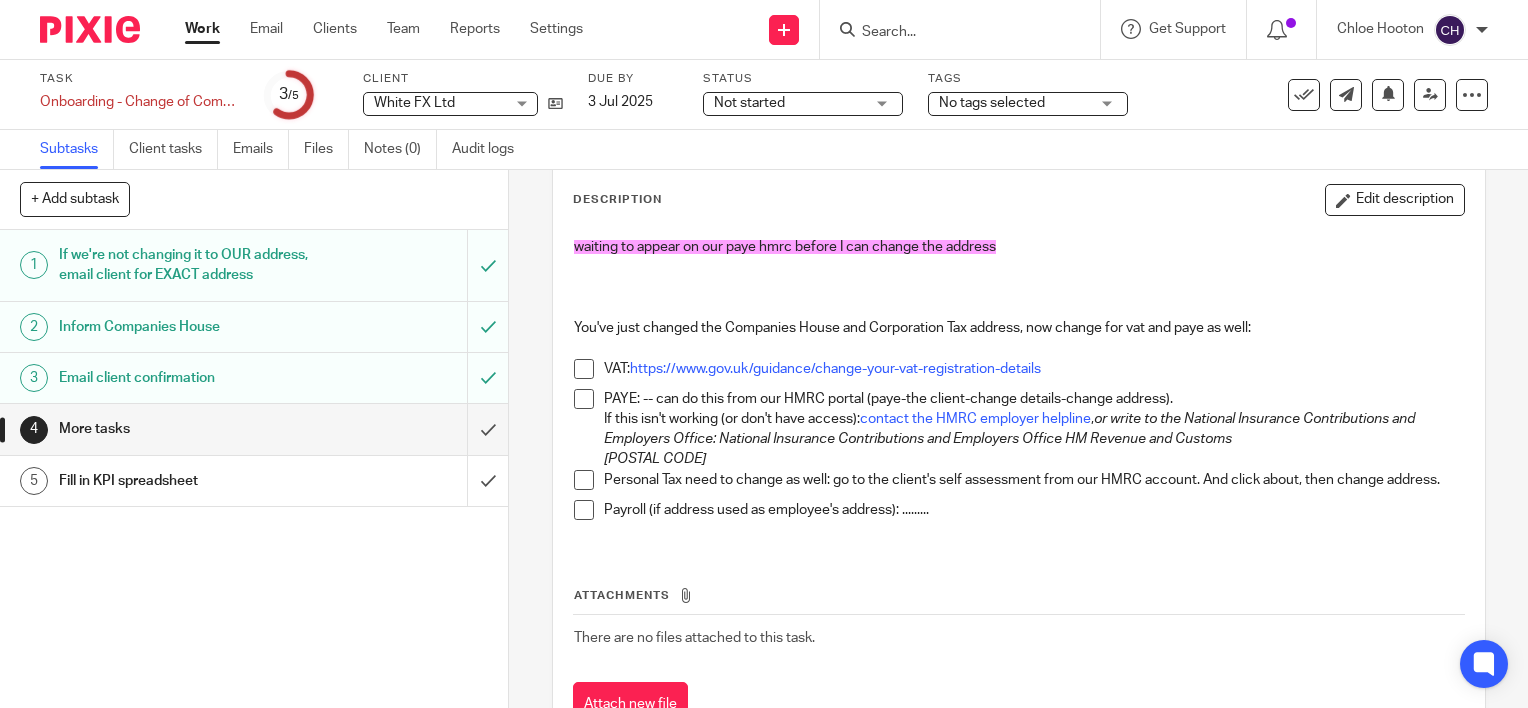 click at bounding box center (584, 369) 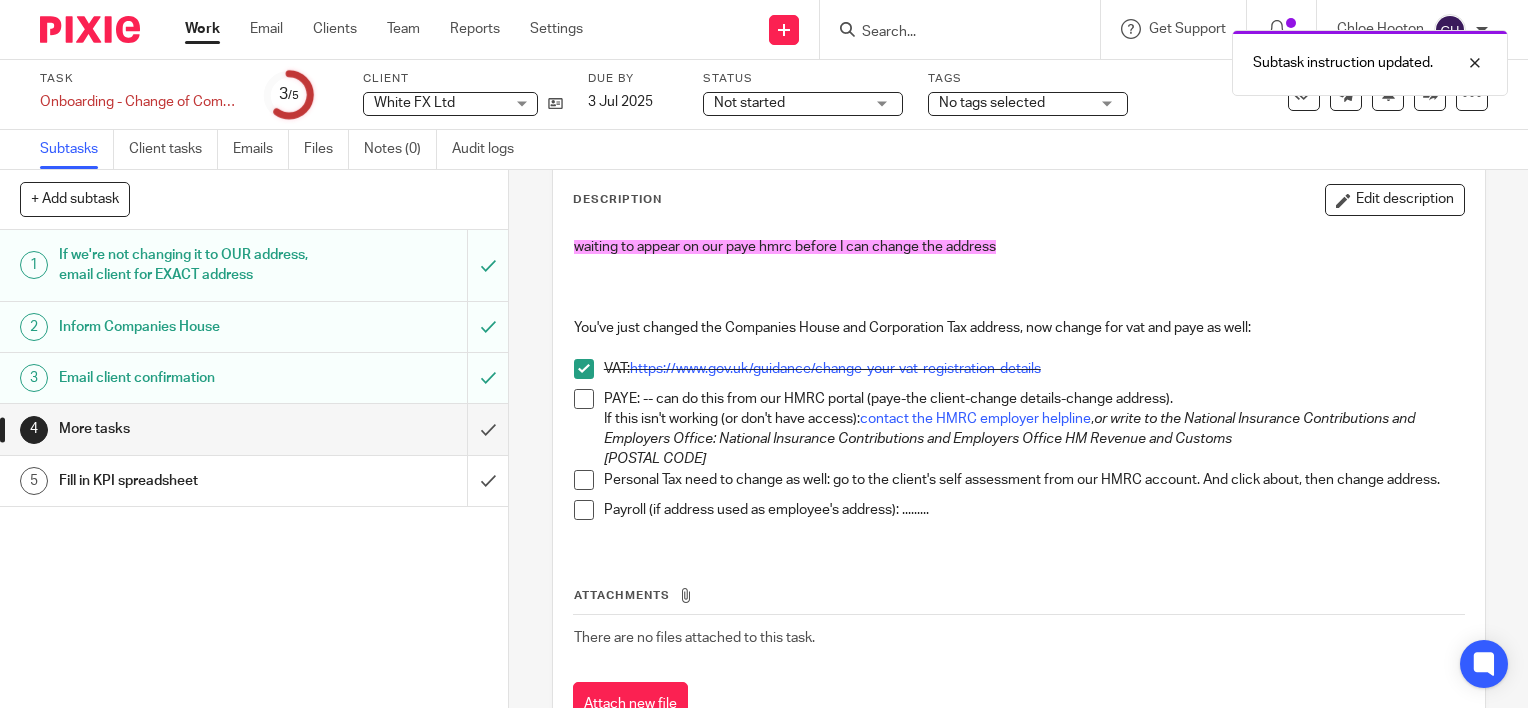 click at bounding box center [584, 399] 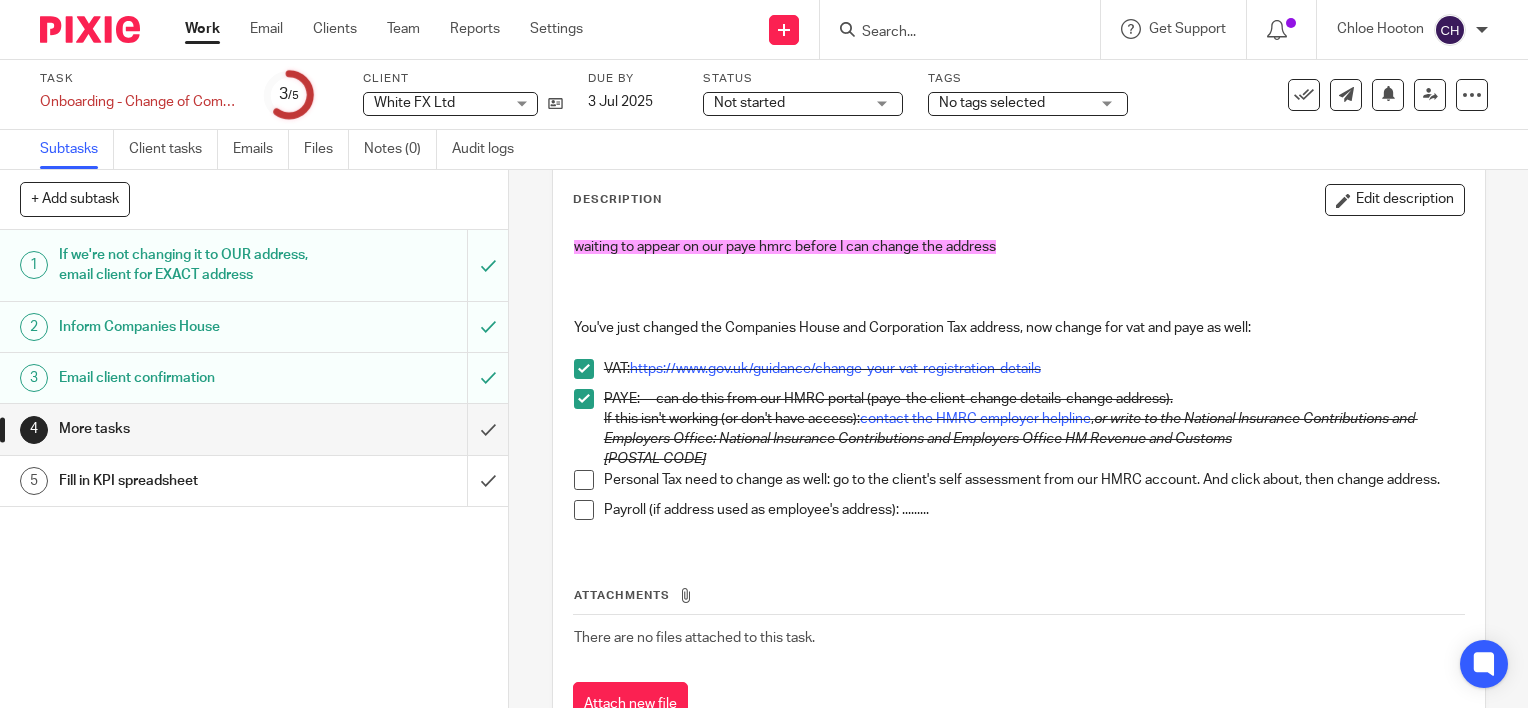 click at bounding box center (584, 480) 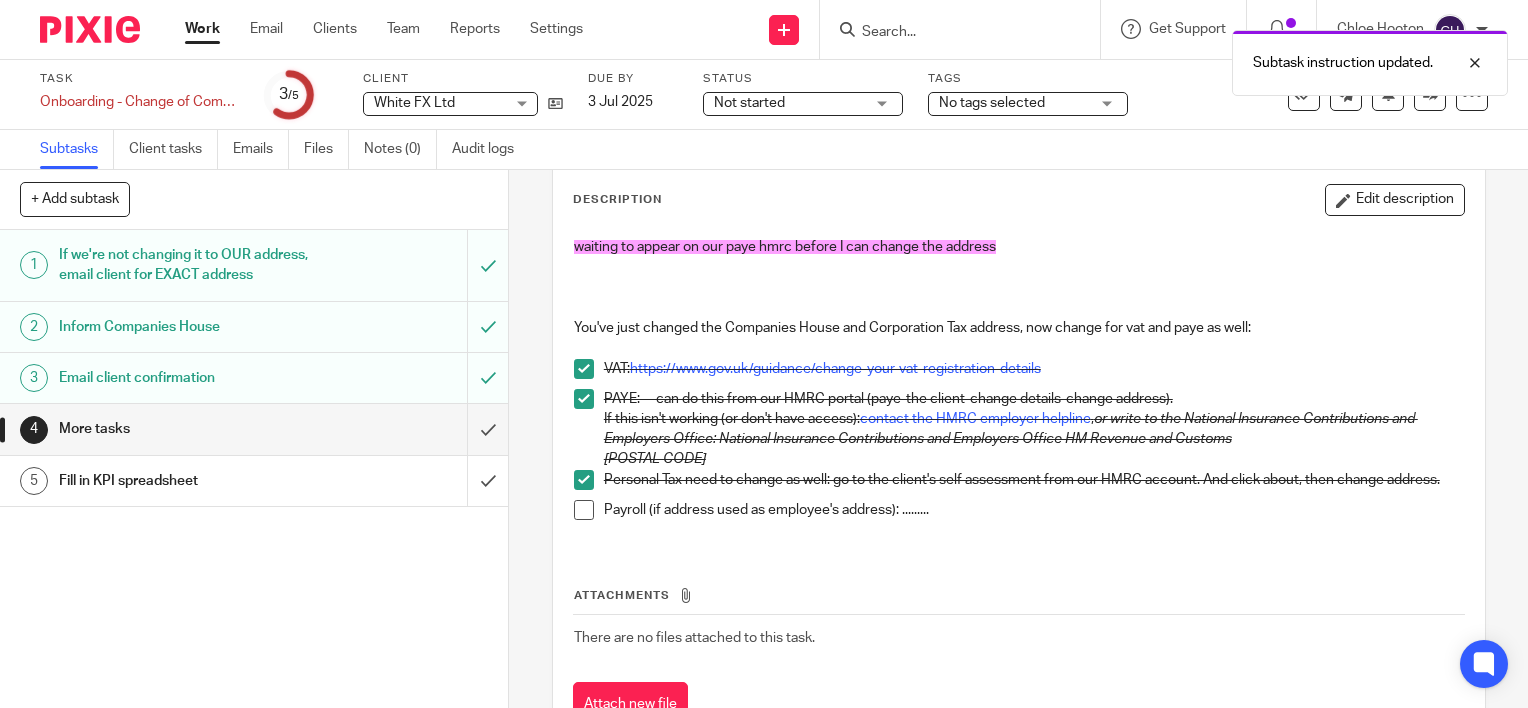 click at bounding box center [584, 510] 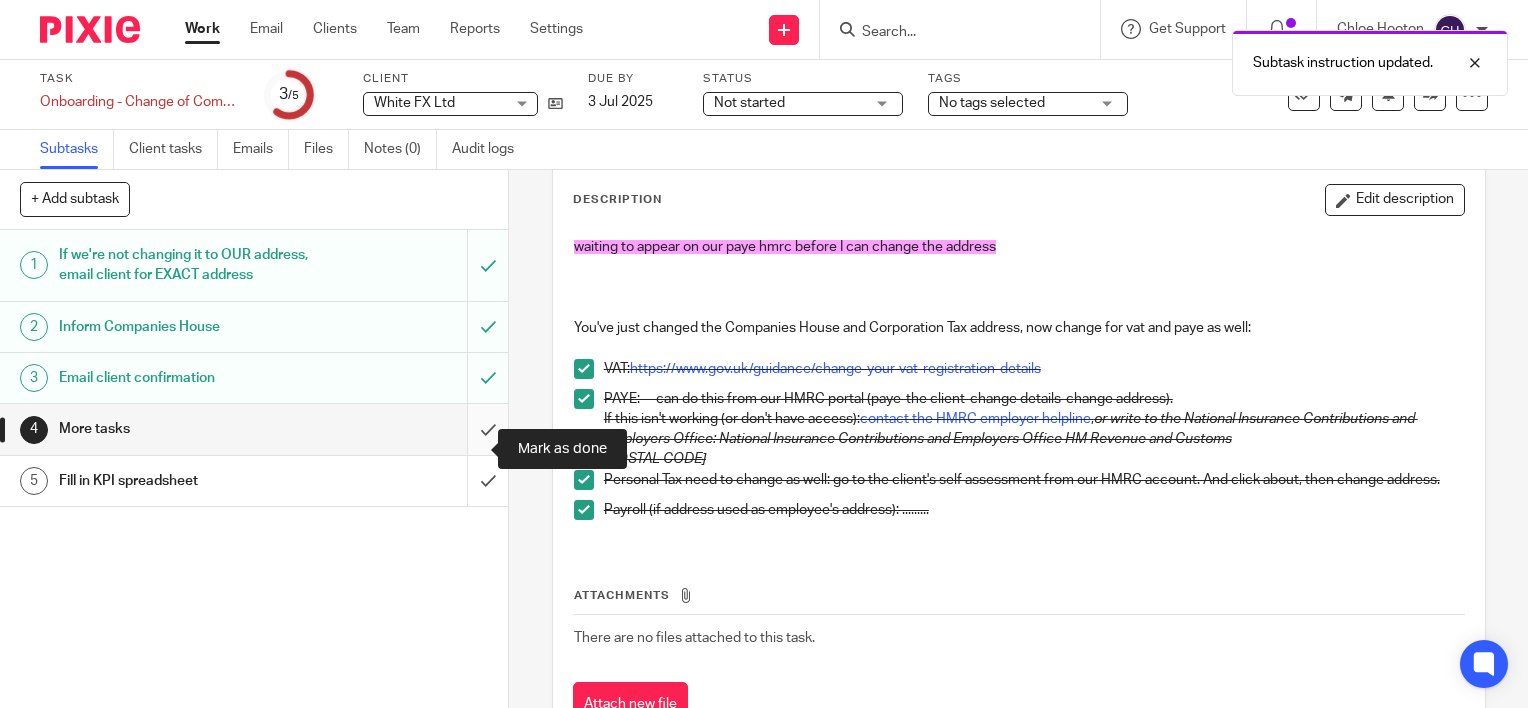 click at bounding box center [254, 429] 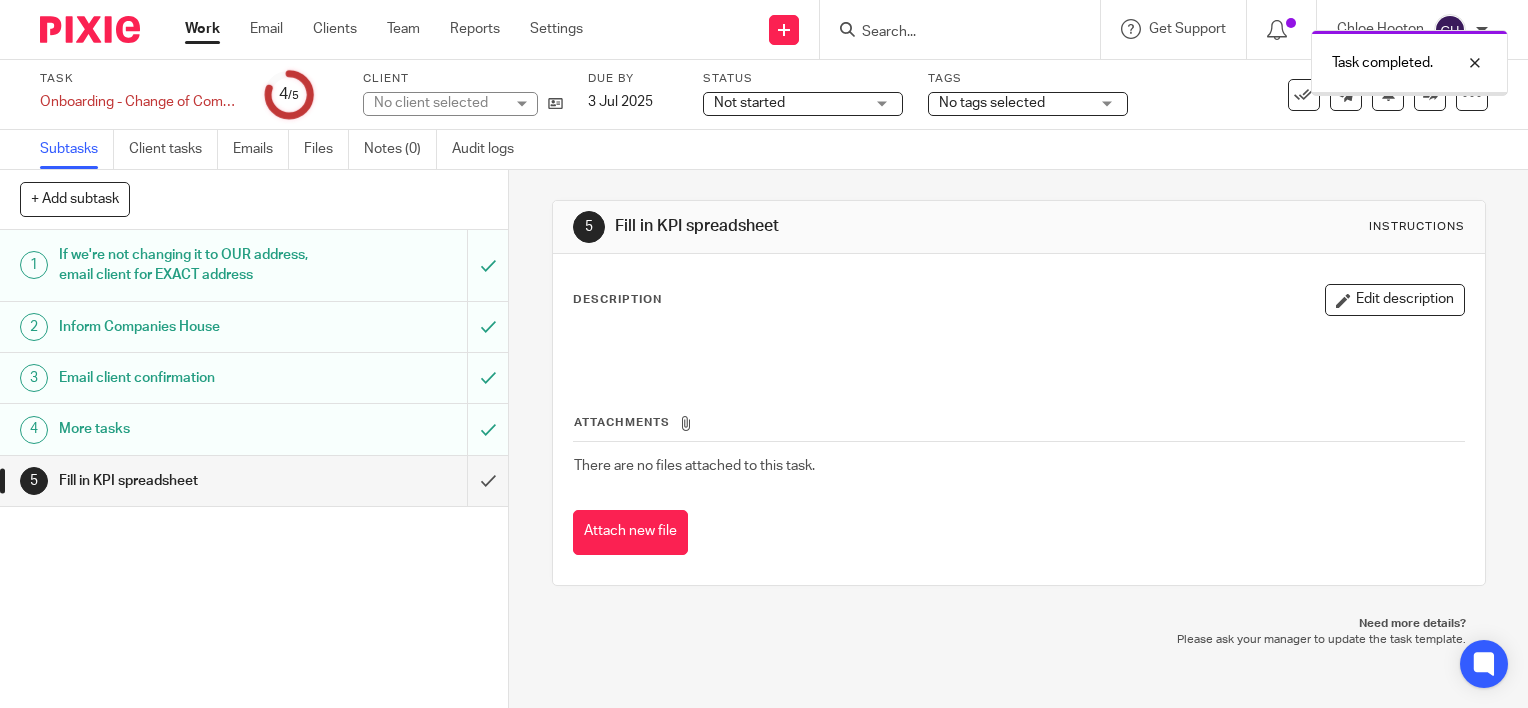 scroll, scrollTop: 0, scrollLeft: 0, axis: both 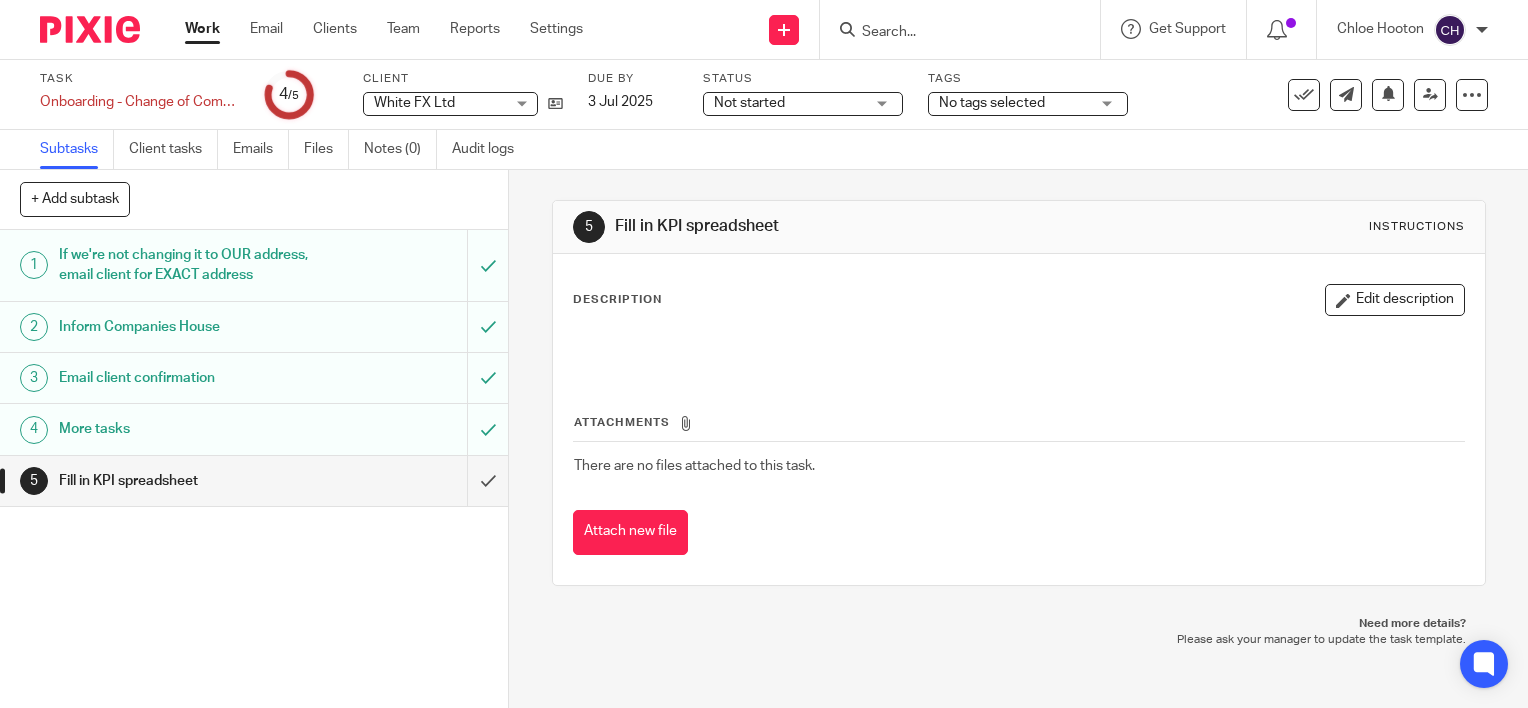 click on "Attachments     There are no files attached to this task.   Attach new file" at bounding box center (1019, 464) 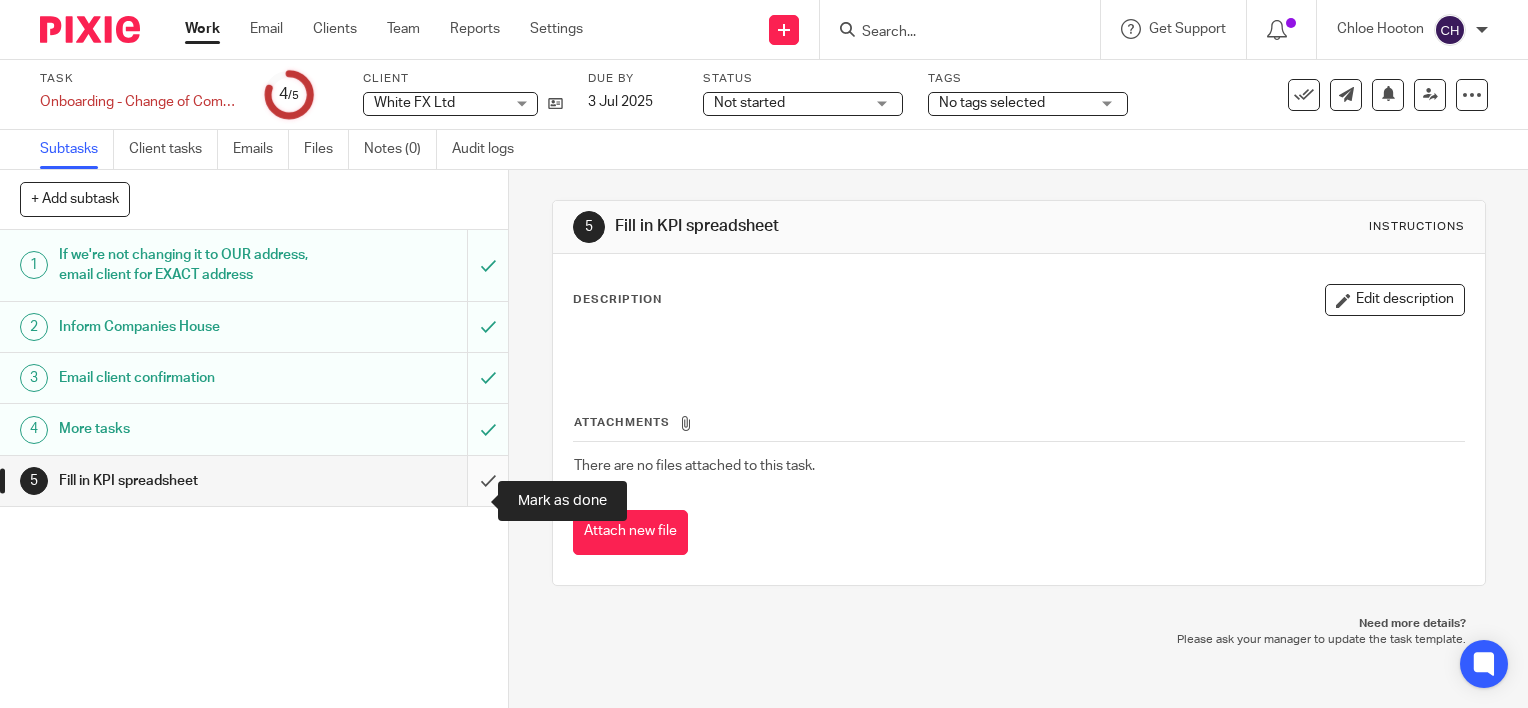 click at bounding box center [254, 481] 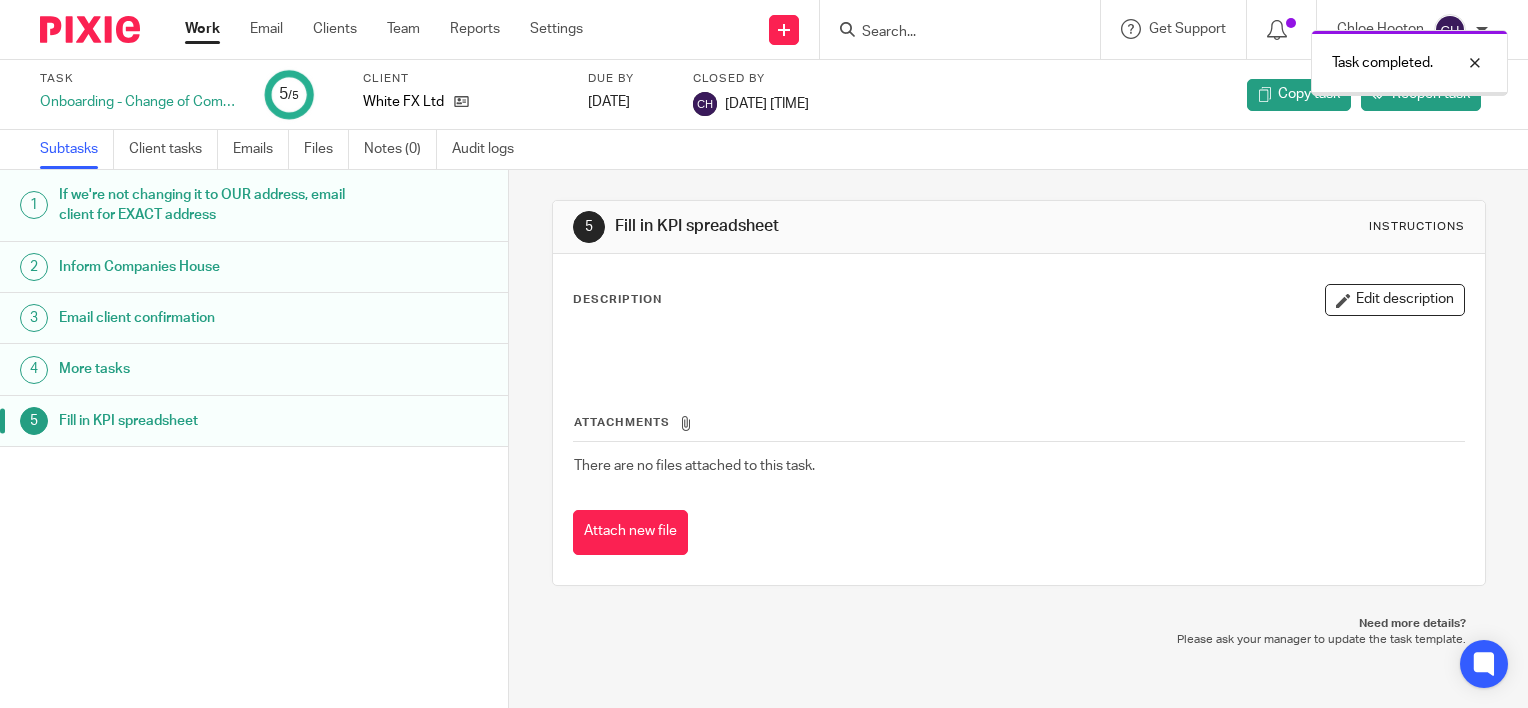 scroll, scrollTop: 0, scrollLeft: 0, axis: both 